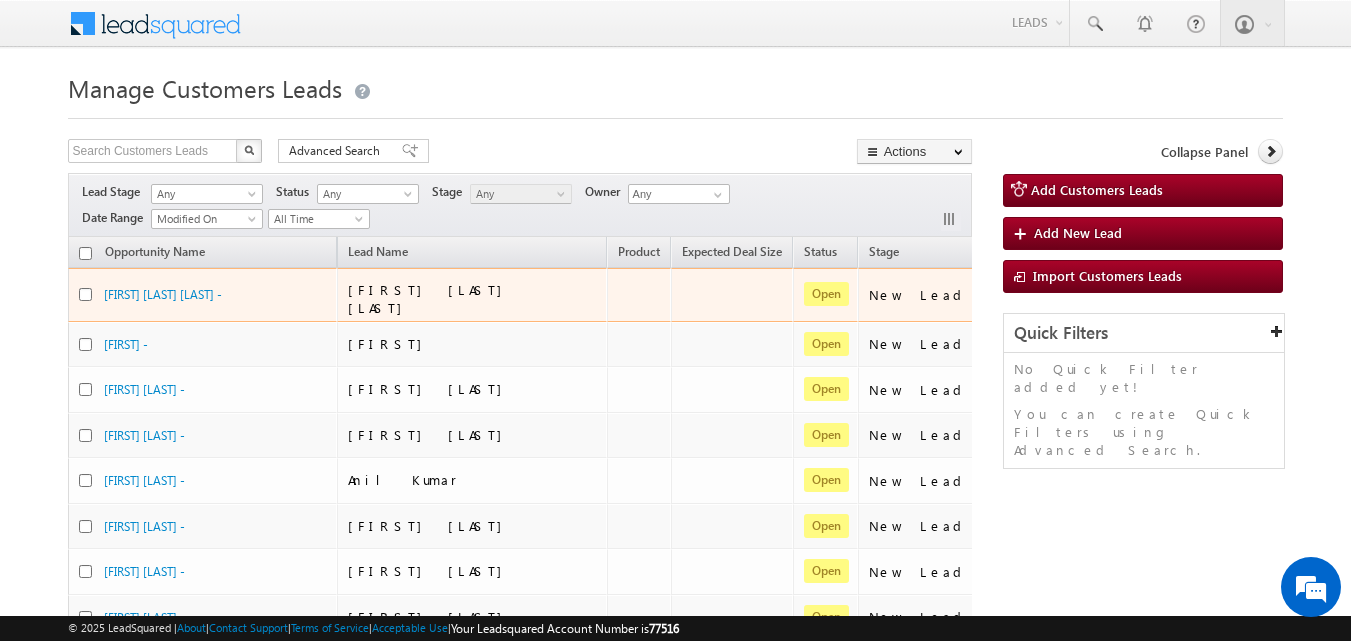 scroll, scrollTop: 0, scrollLeft: 0, axis: both 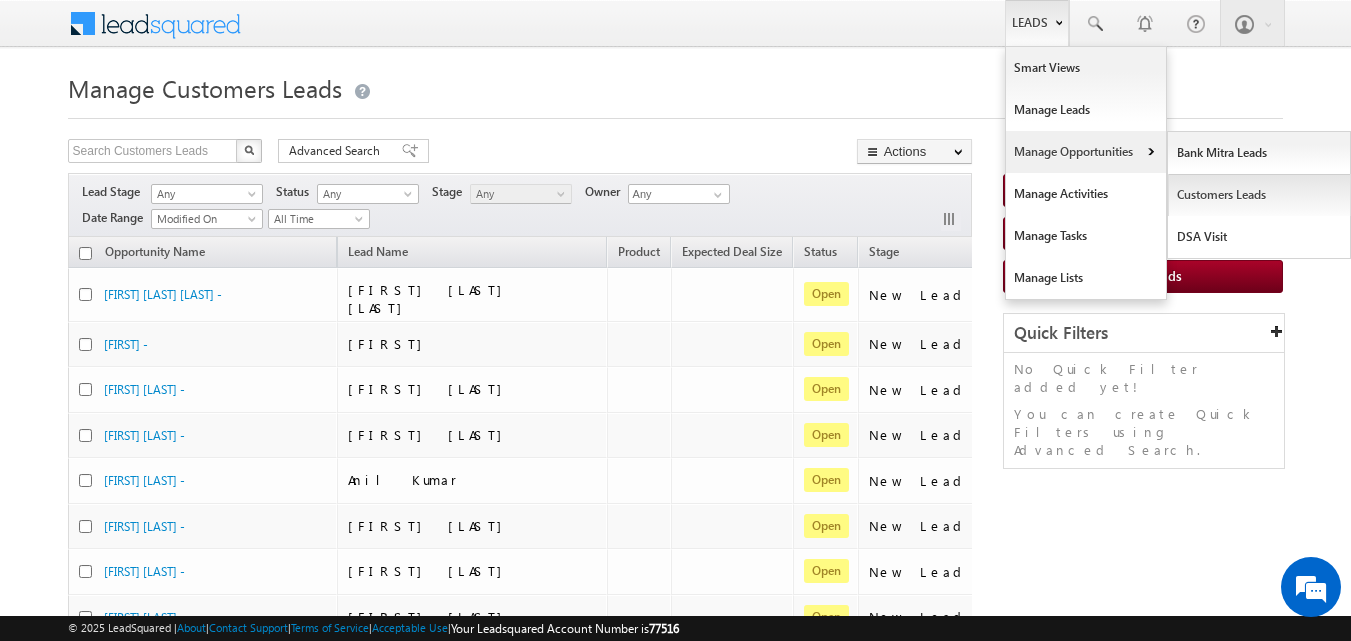 click on "Customers Leads" at bounding box center (1259, 195) 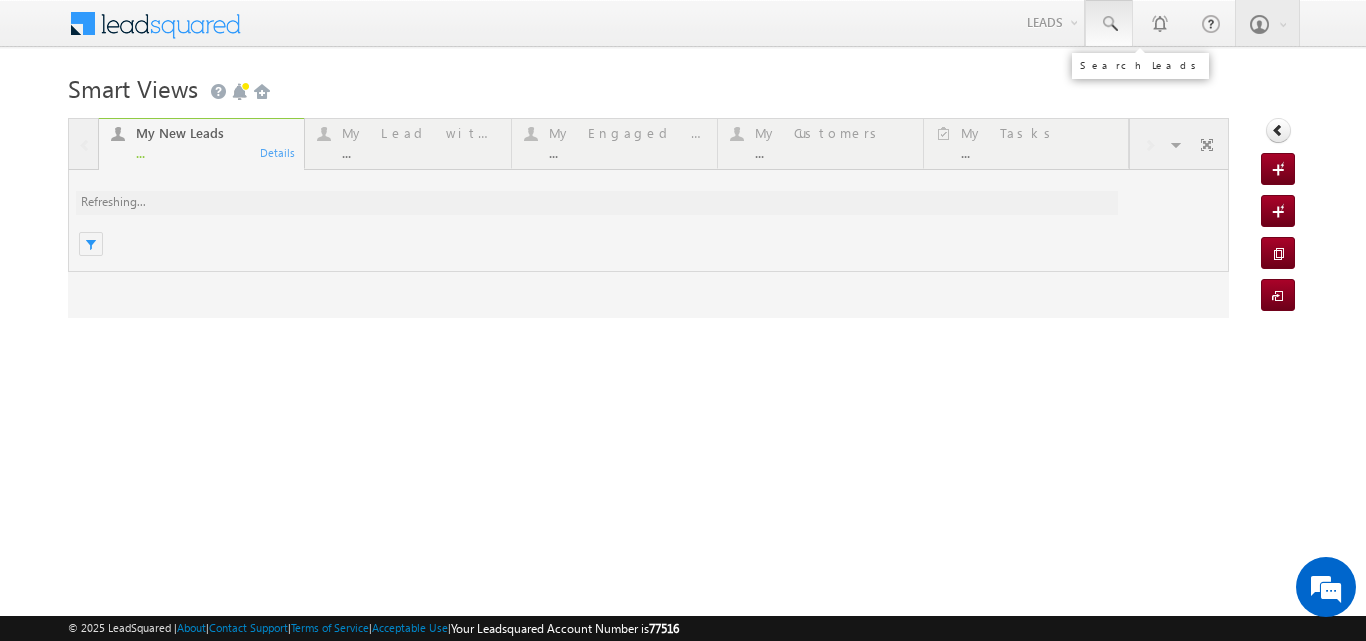 scroll, scrollTop: 0, scrollLeft: 0, axis: both 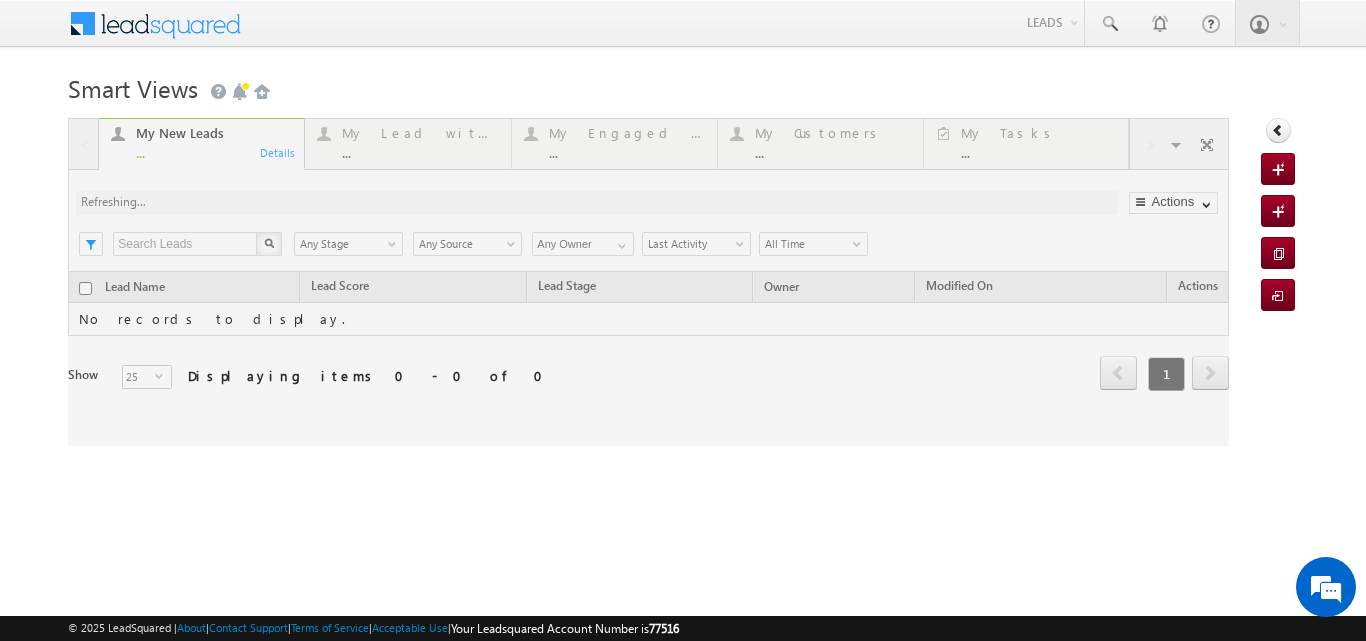 click at bounding box center (648, 282) 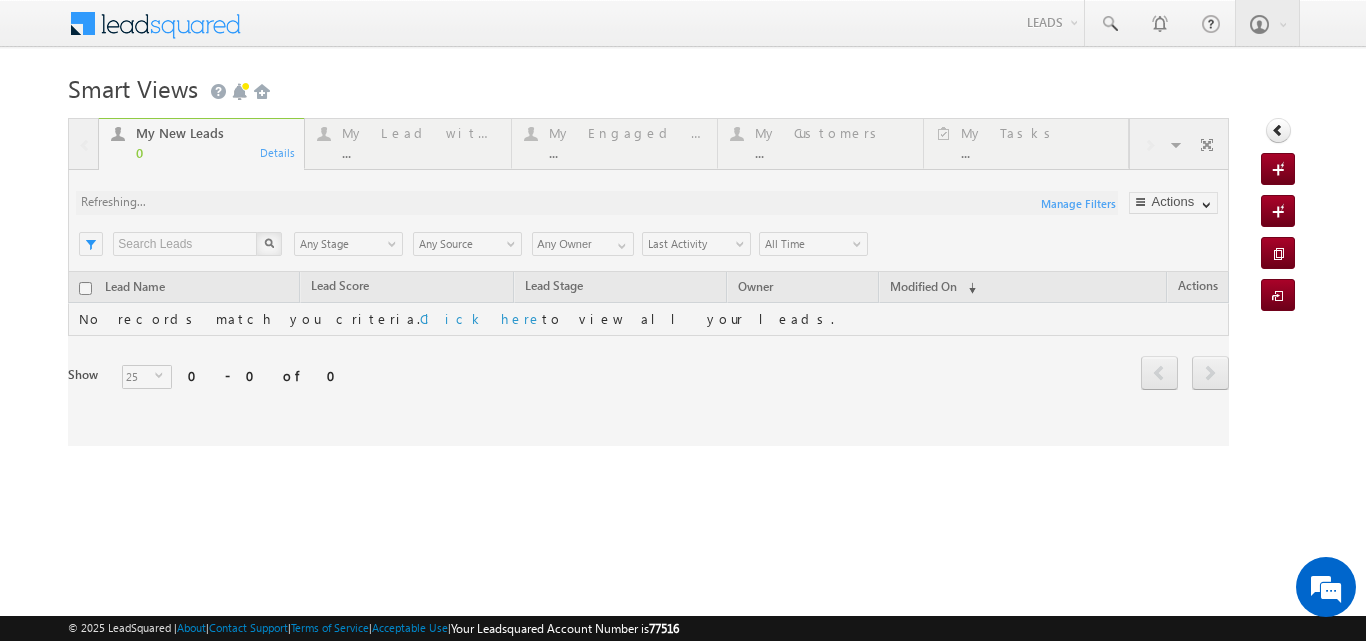 click at bounding box center (648, 282) 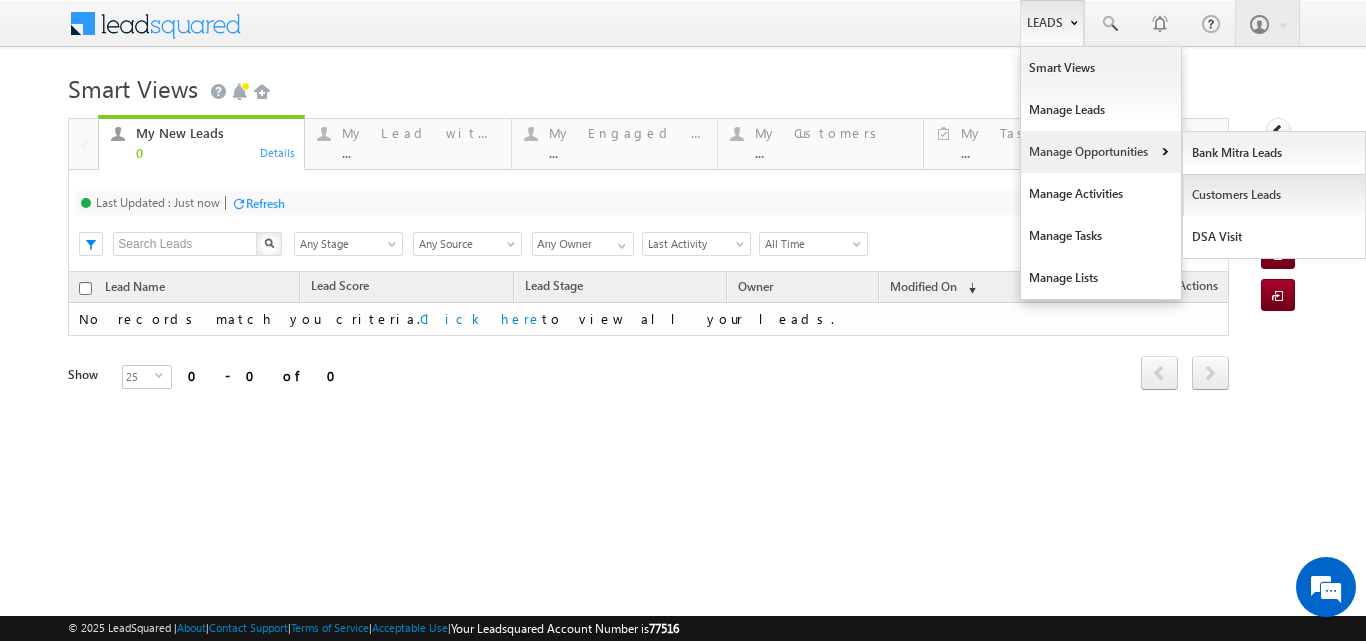 click on "Customers Leads" at bounding box center [1274, 195] 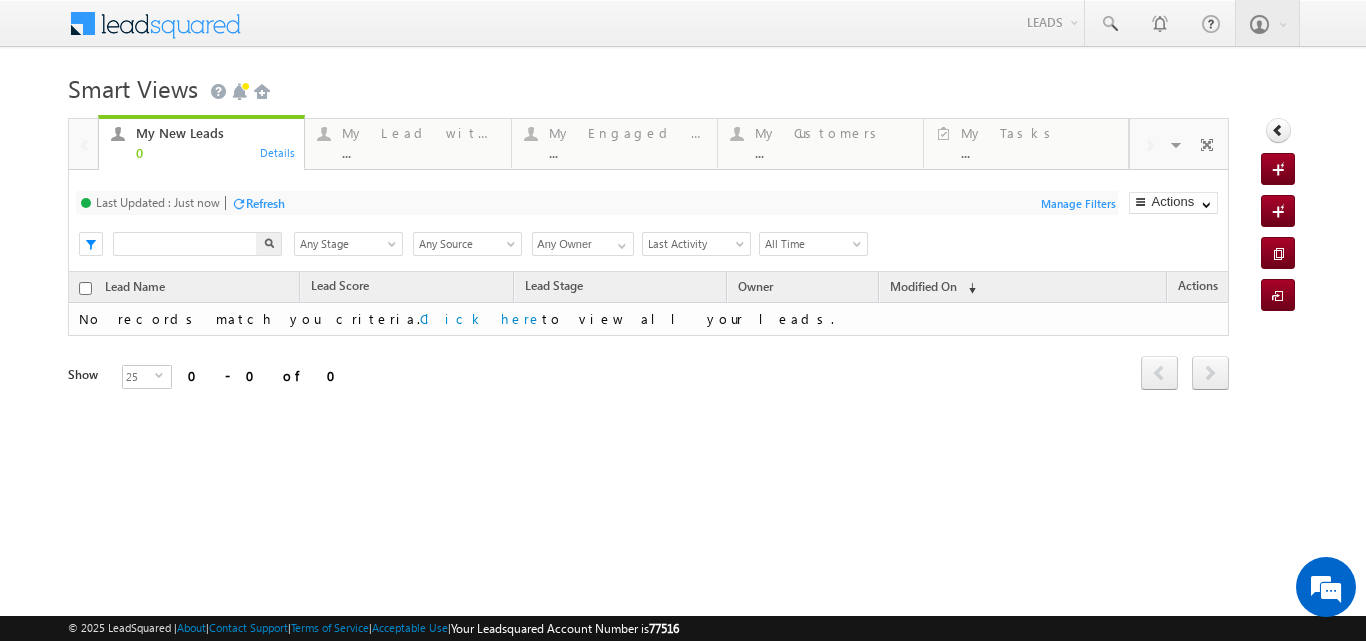 click at bounding box center [185, 244] 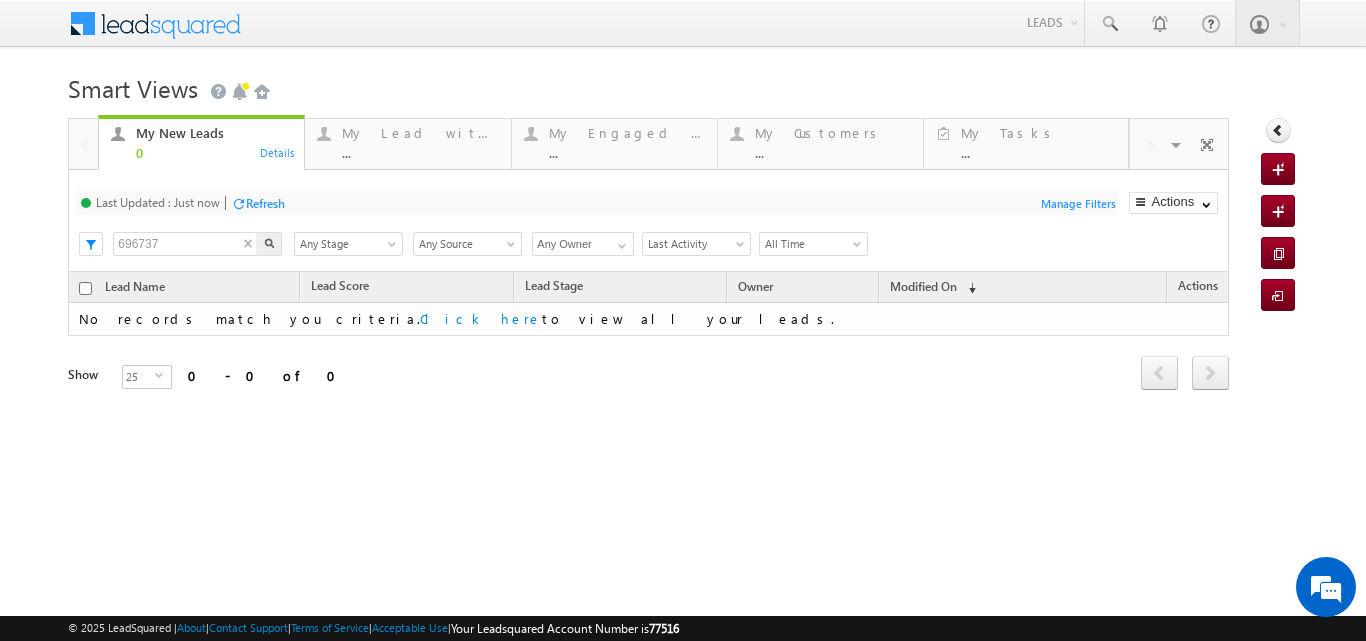 type on "696737" 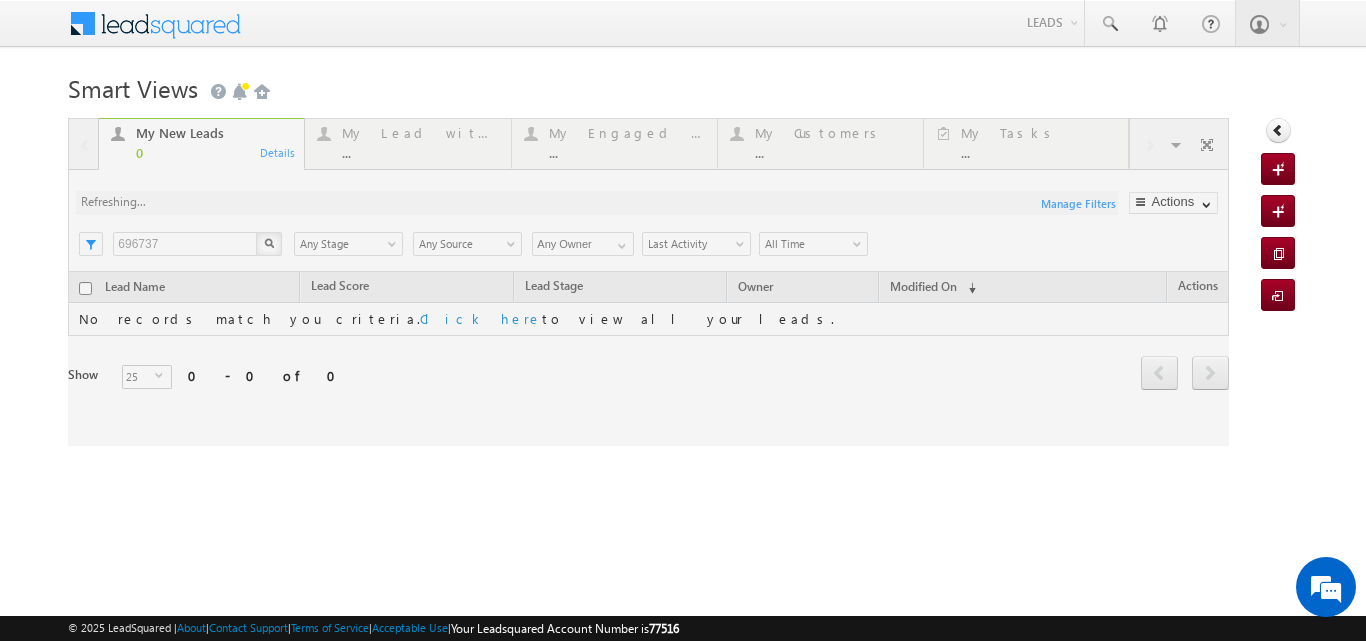 scroll, scrollTop: 0, scrollLeft: 0, axis: both 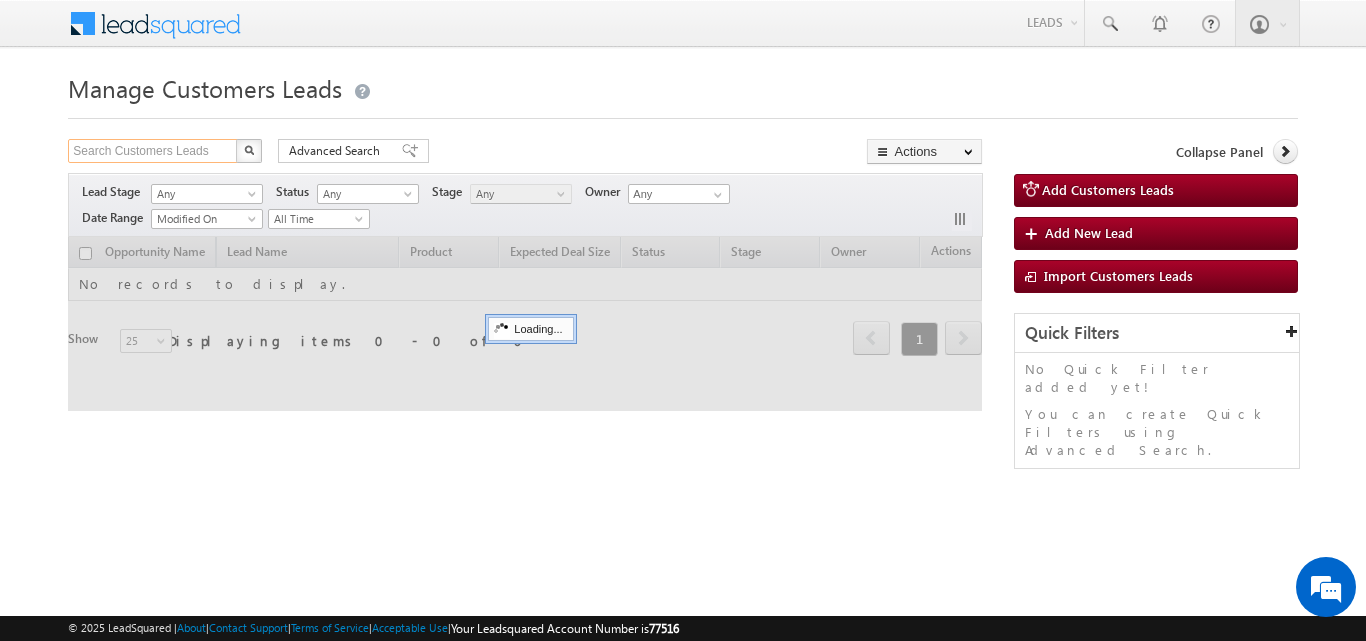 click on "Search Customers Leads" at bounding box center [153, 151] 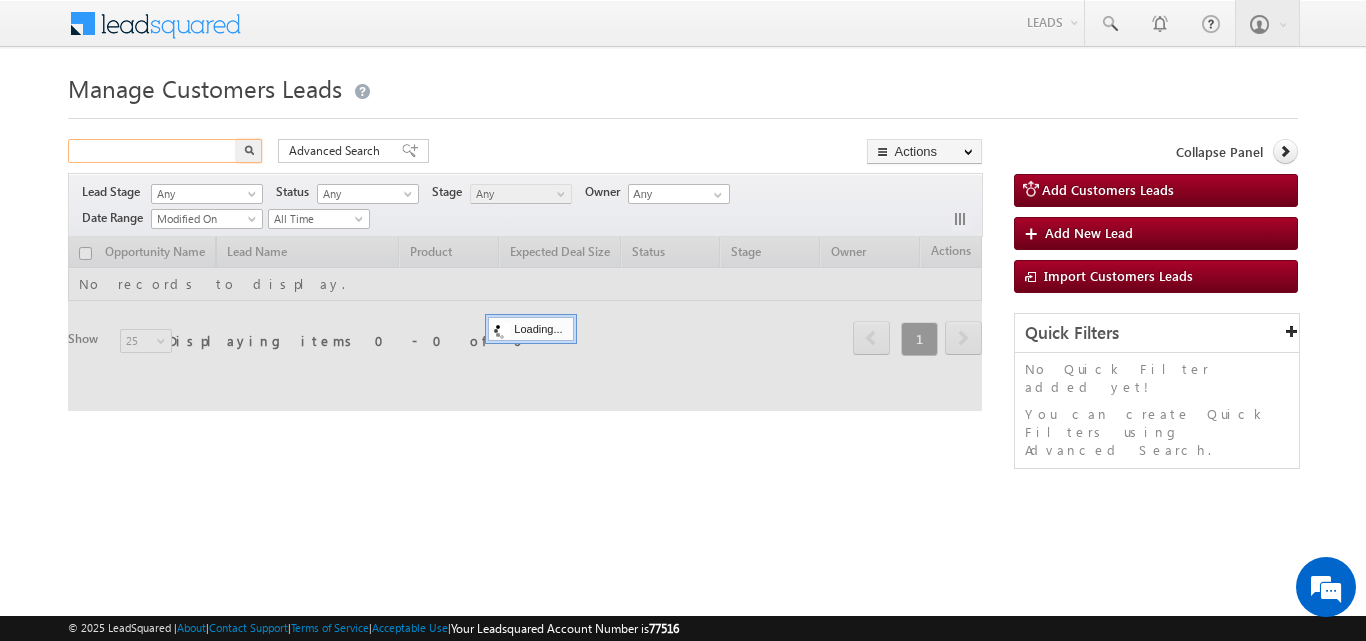 paste on "696737" 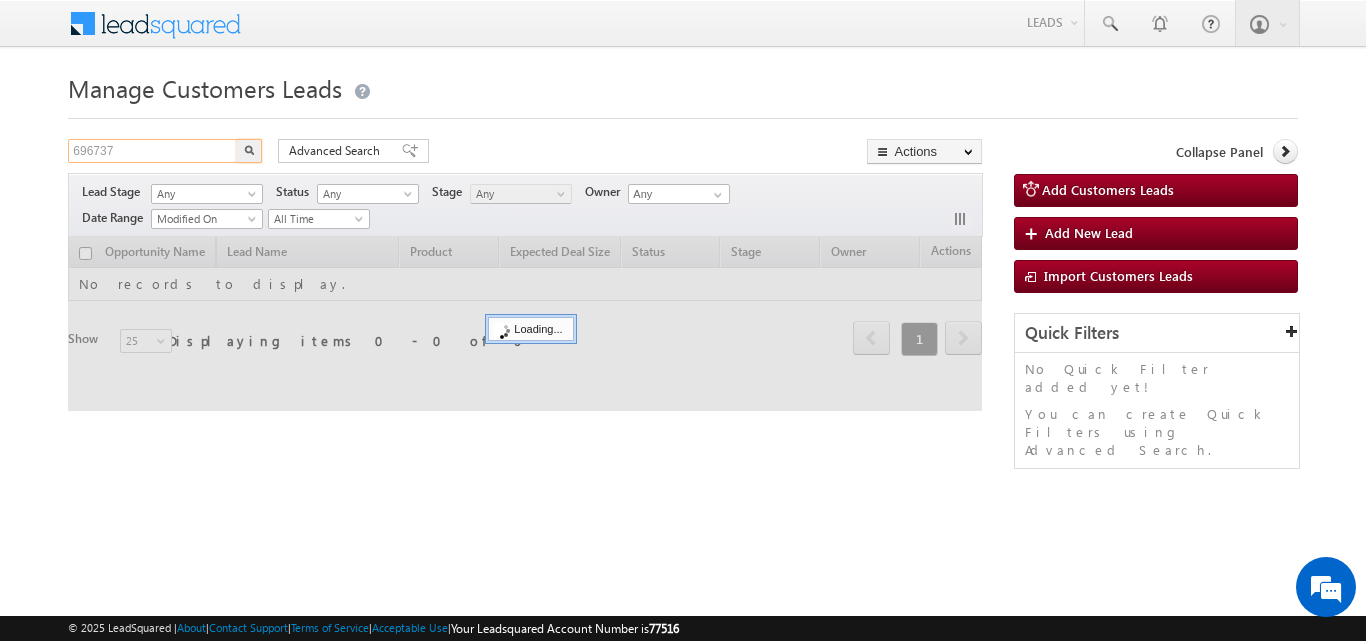 type on "696737" 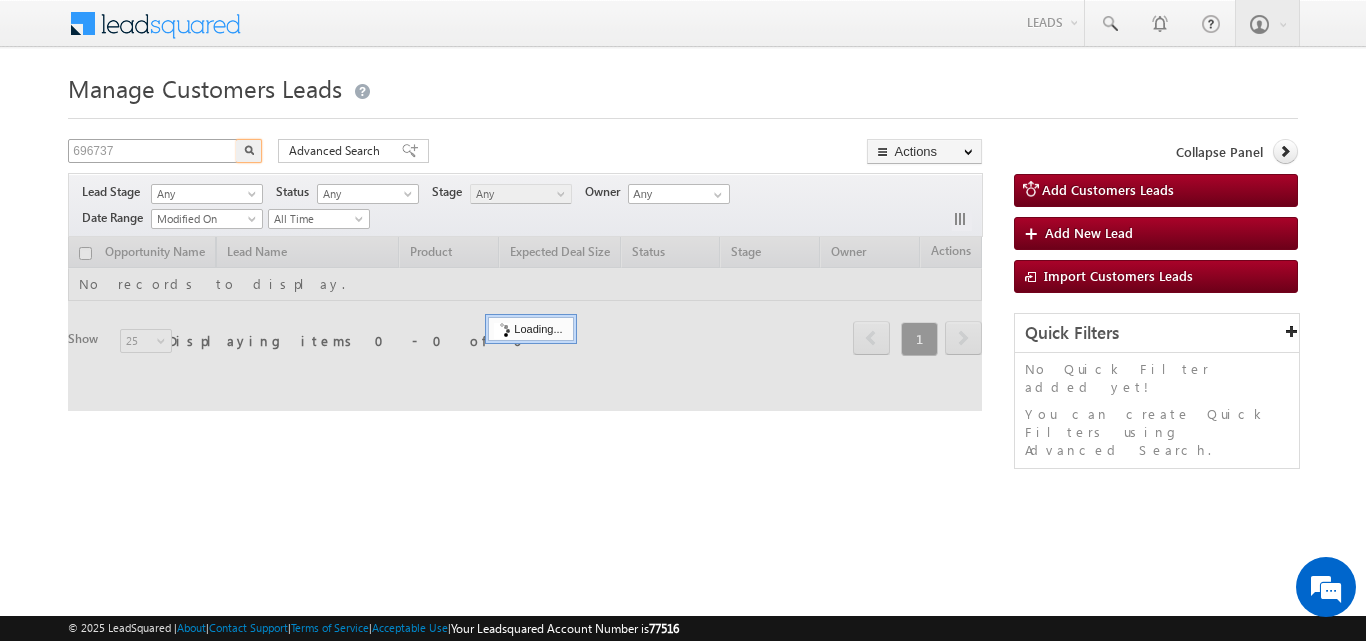 click at bounding box center (249, 151) 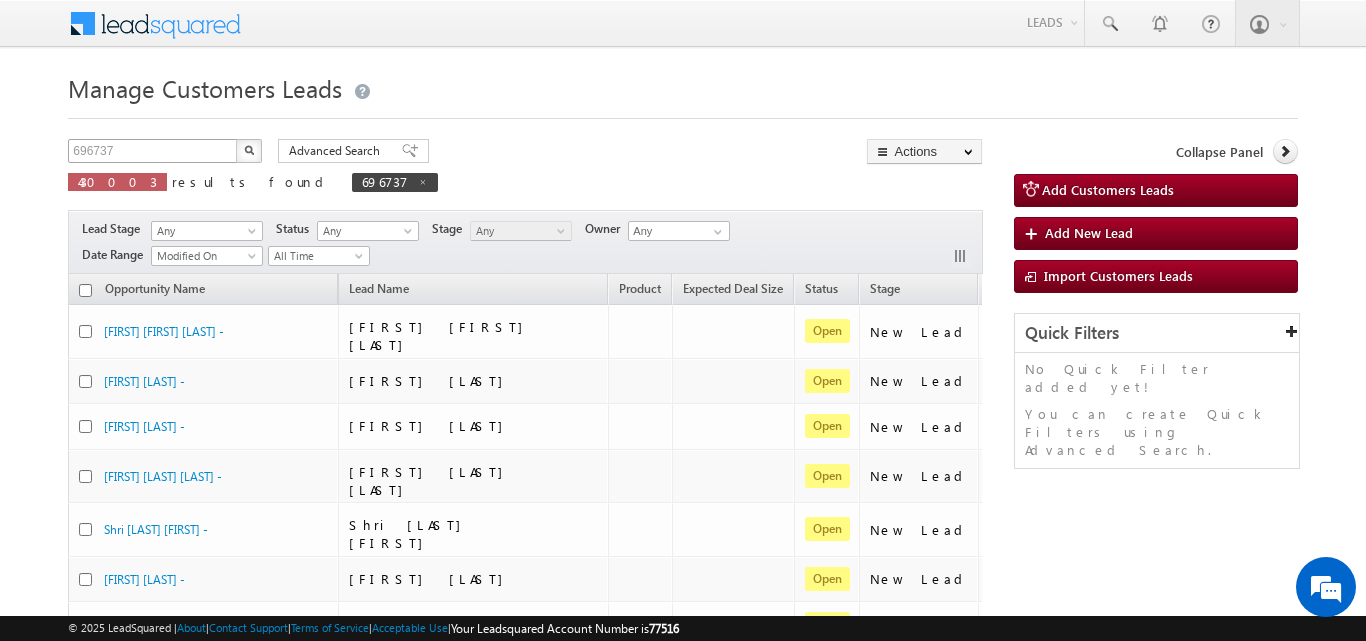 type 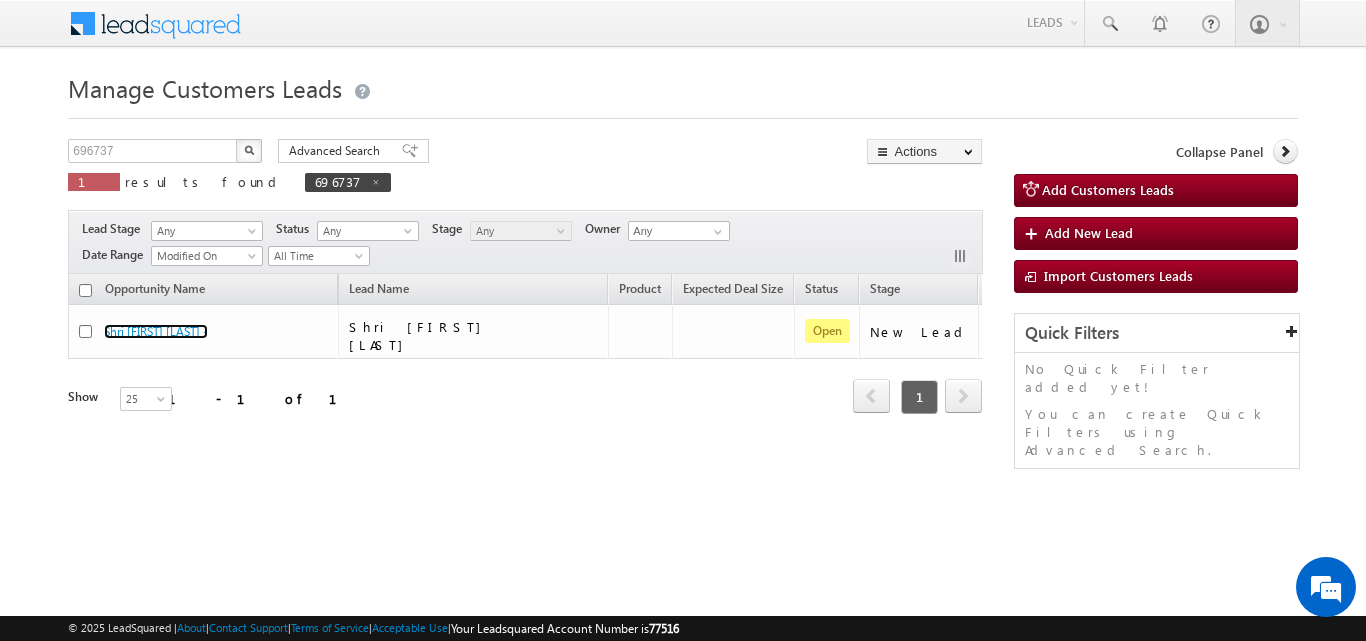 scroll, scrollTop: 0, scrollLeft: 0, axis: both 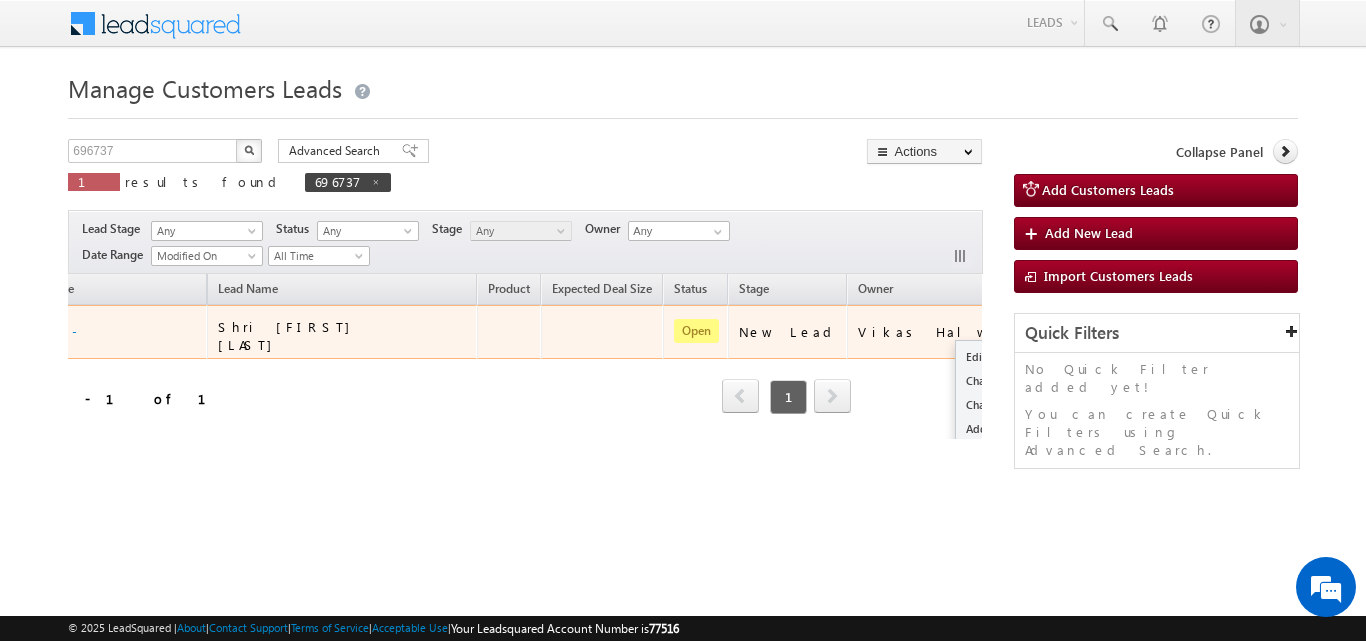 click at bounding box center (1046, 331) 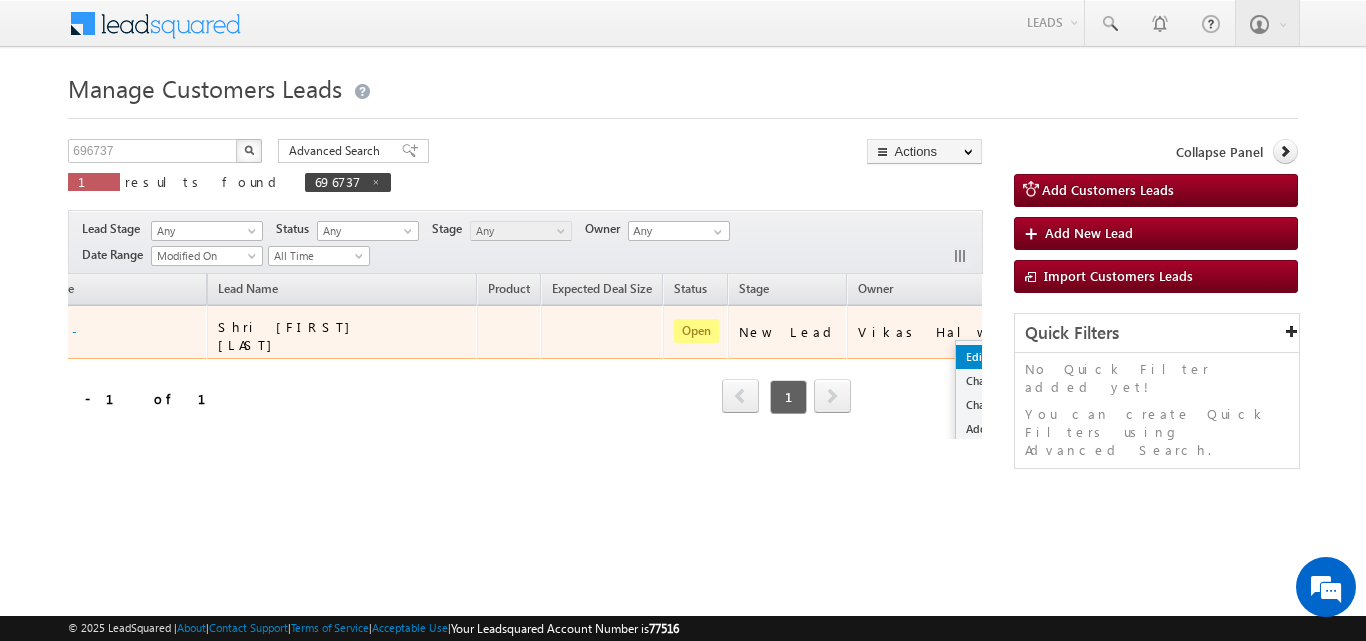 click on "Edit" at bounding box center (1006, 357) 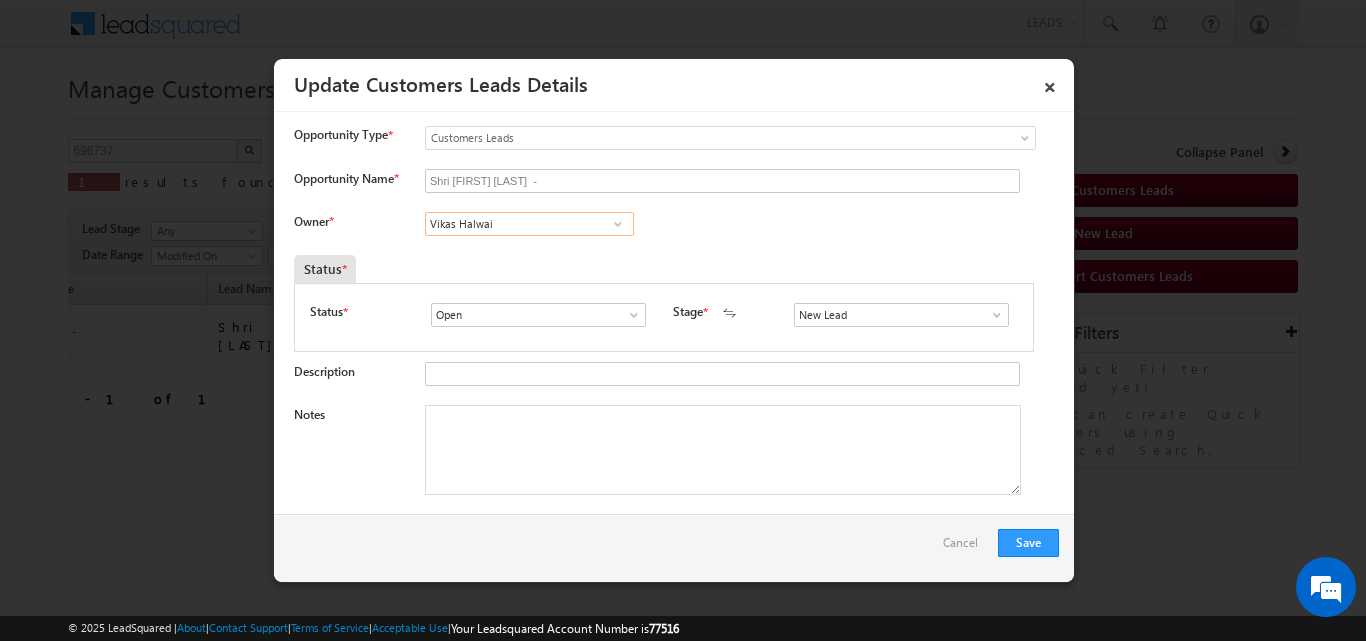 click on "Vikas Halwai" at bounding box center (529, 224) 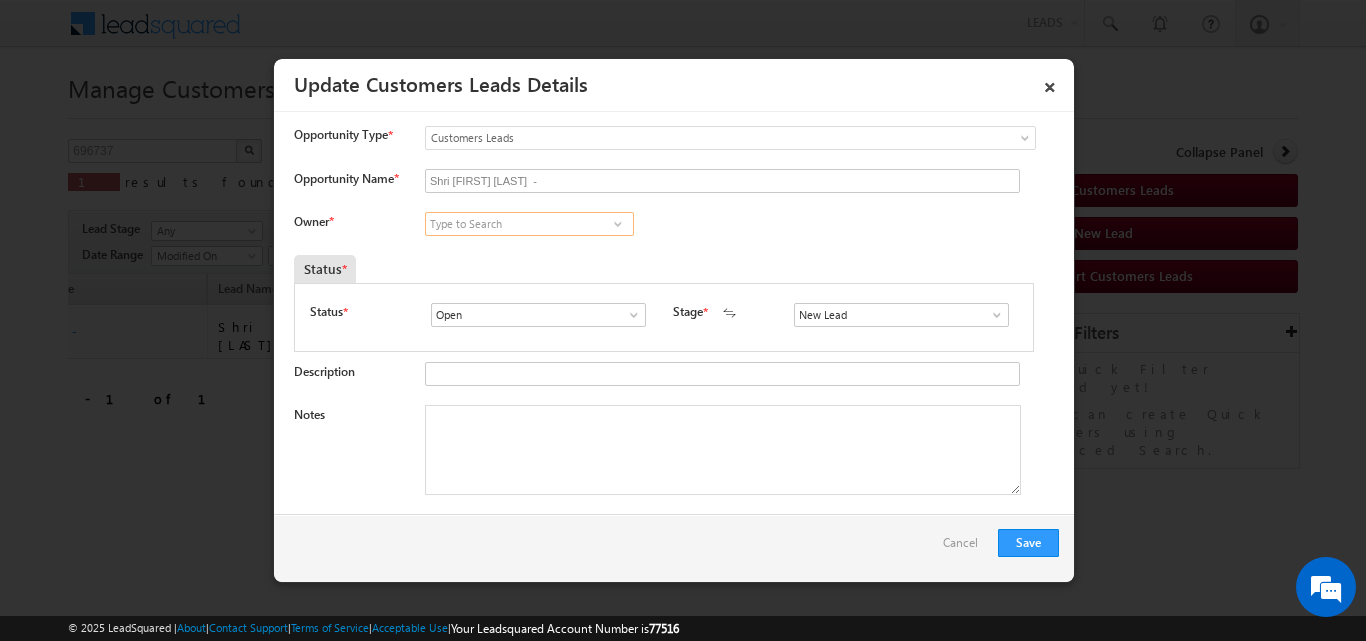 paste on "Ashish Kailash Bhati" 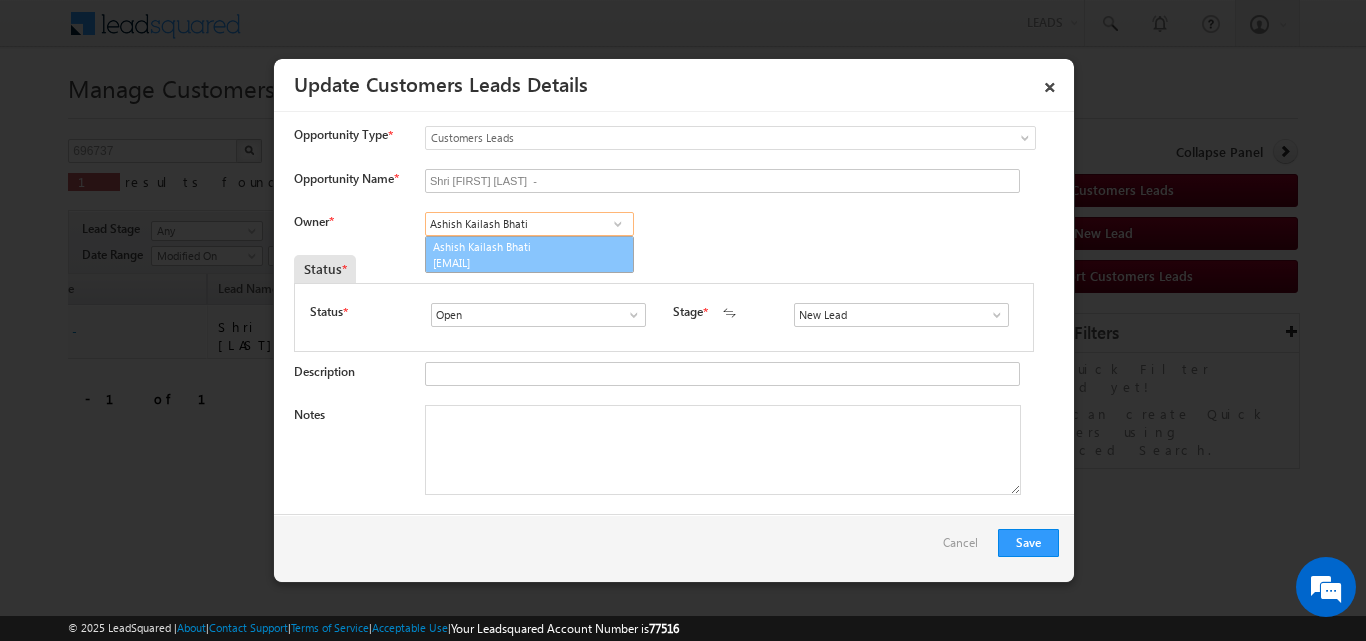 click on "Ashish Kailash Bhati   ashish.bhati@sgrlimited.in" at bounding box center (529, 255) 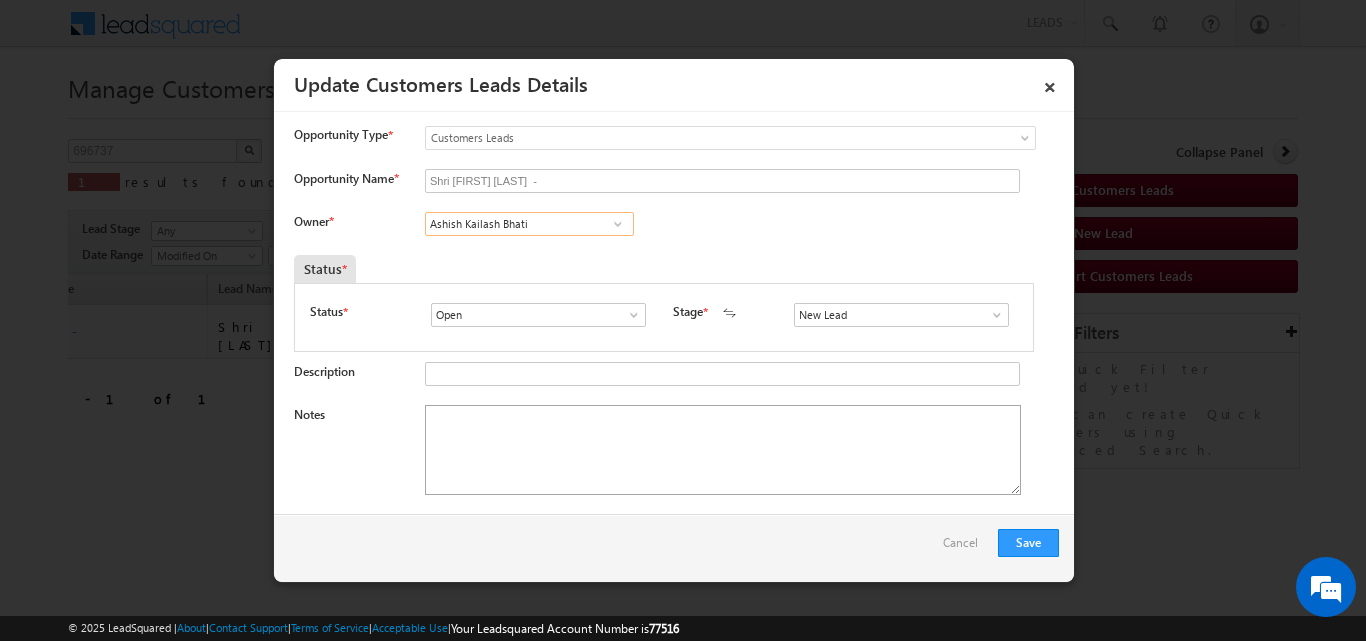 type on "Ashish Kailash Bhati" 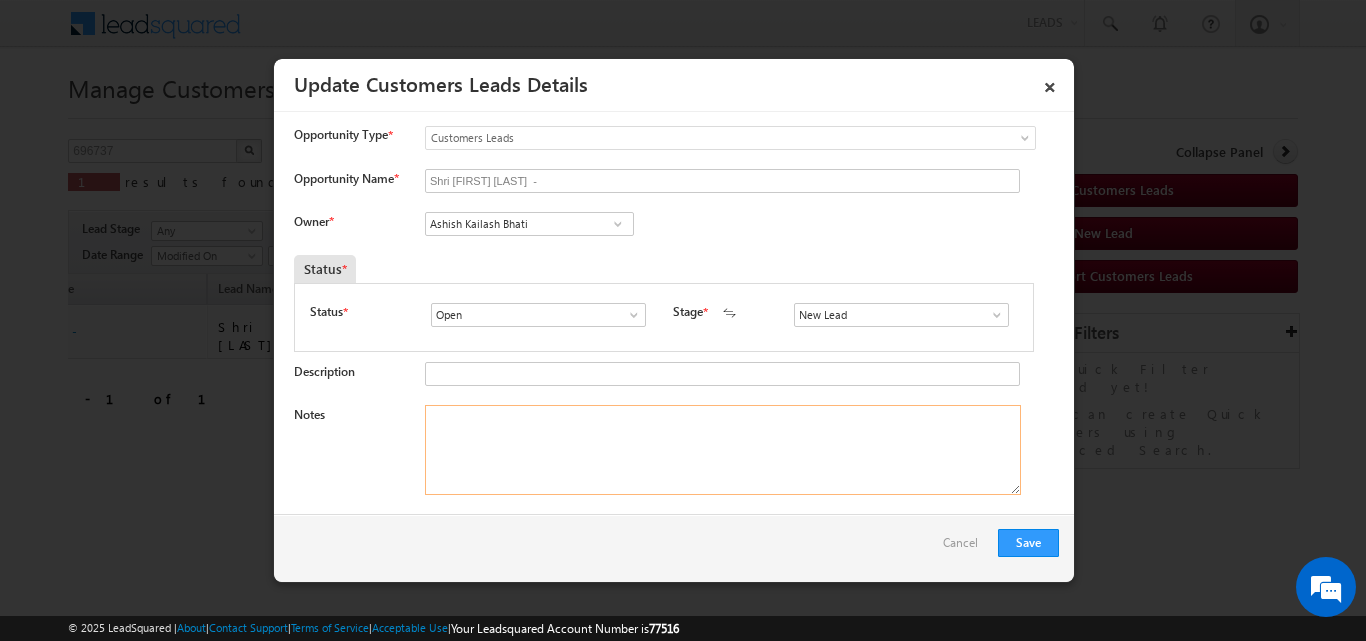click on "Notes" at bounding box center (723, 450) 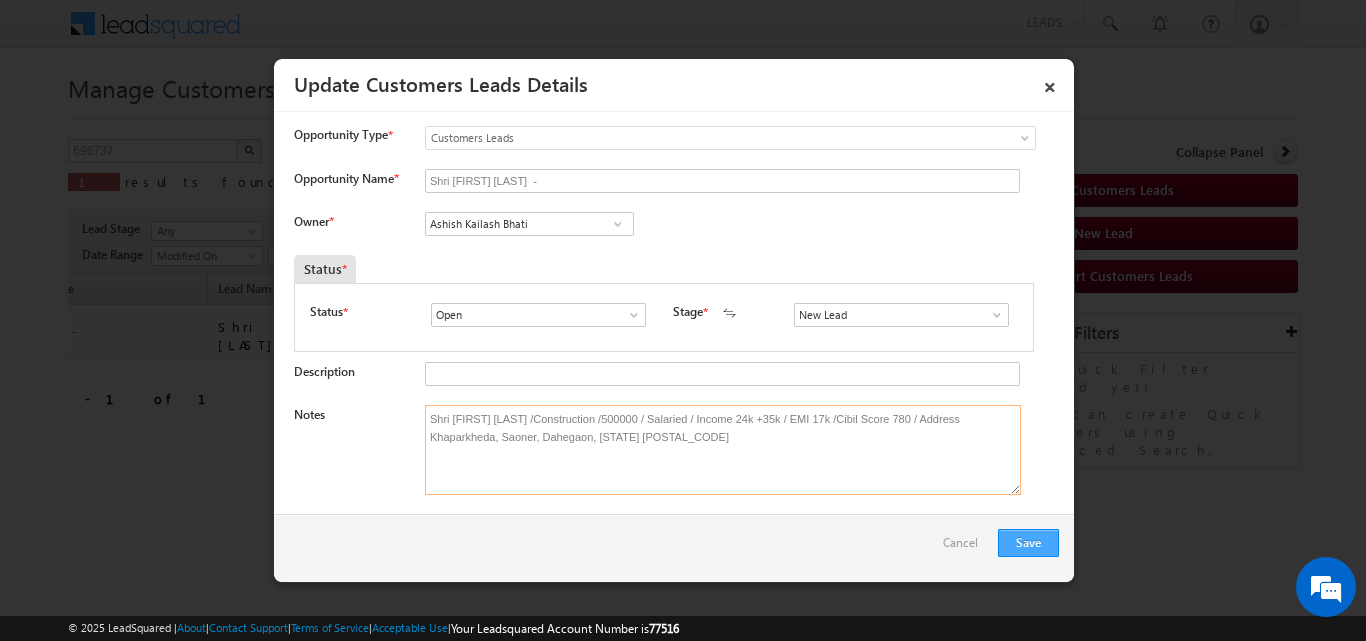 type on "Shri Raja Shalikram Buwade /Construction  /500000 / Salaried / Income 24k +35k  / EMI 17k /Cibil Score 780 / Address  Khaparkheda, Saoner, Dahegaon, Maharashtra 441107" 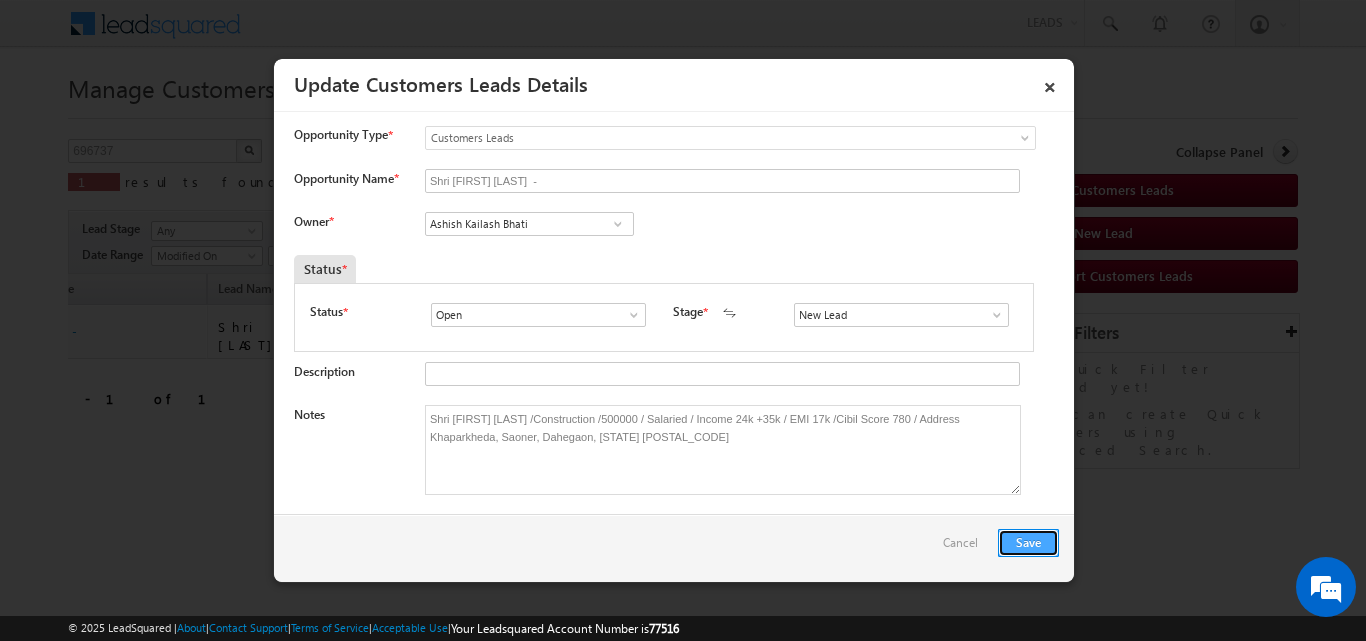 click on "Save" at bounding box center (1028, 543) 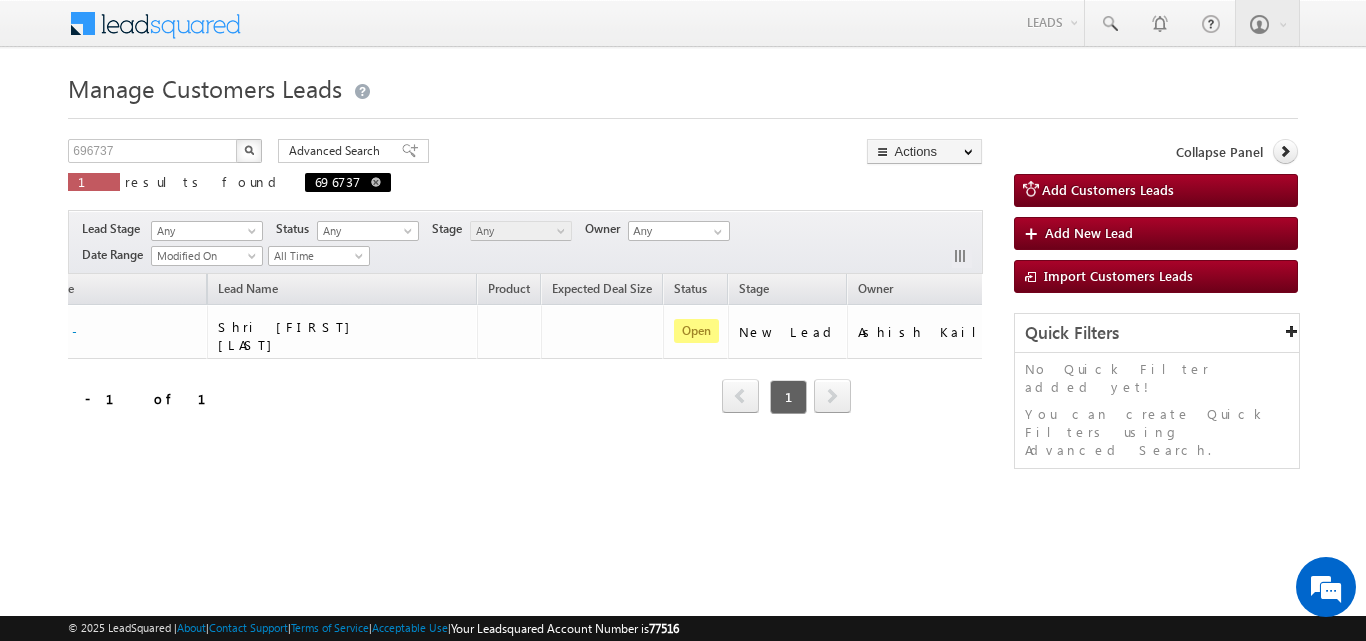 click on "696737" at bounding box center [348, 182] 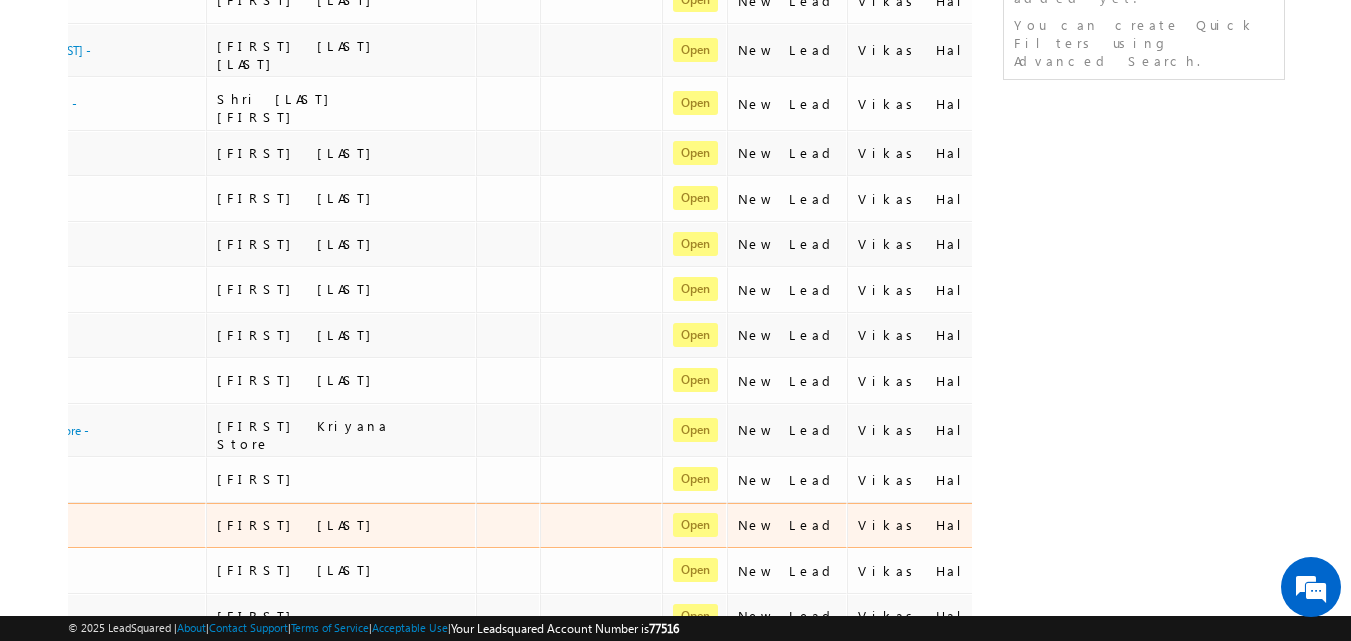 scroll, scrollTop: 0, scrollLeft: 0, axis: both 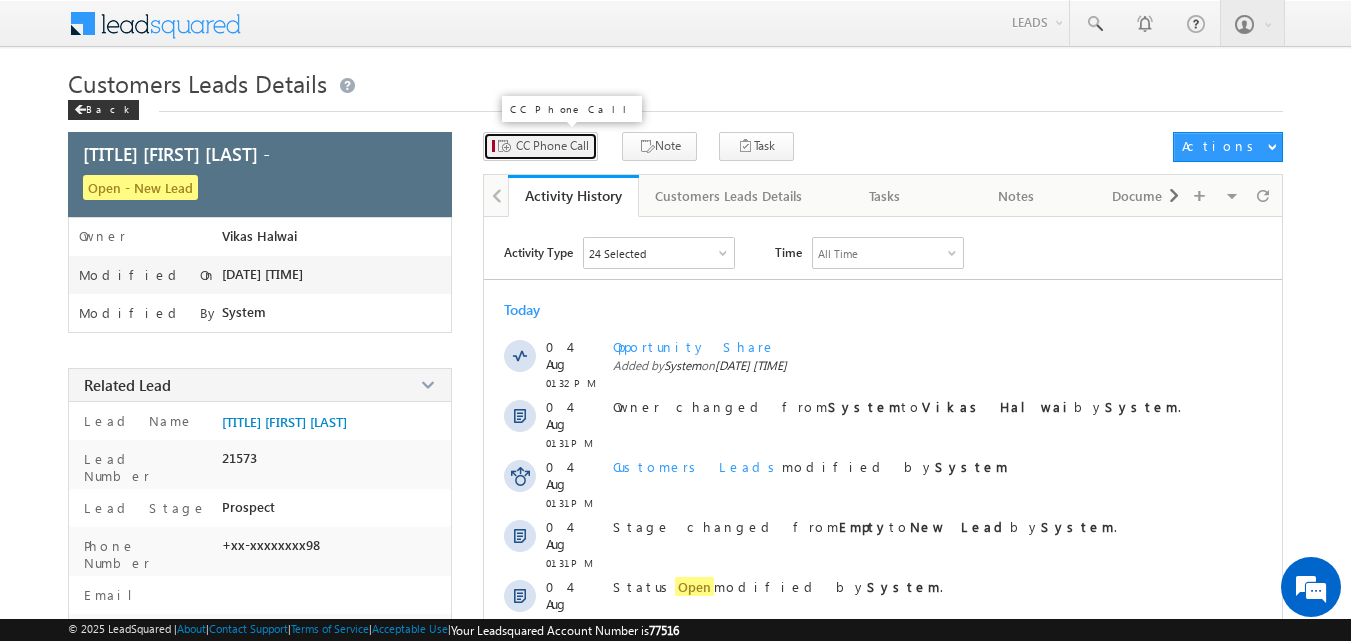 click on "CC Phone Call" at bounding box center (552, 146) 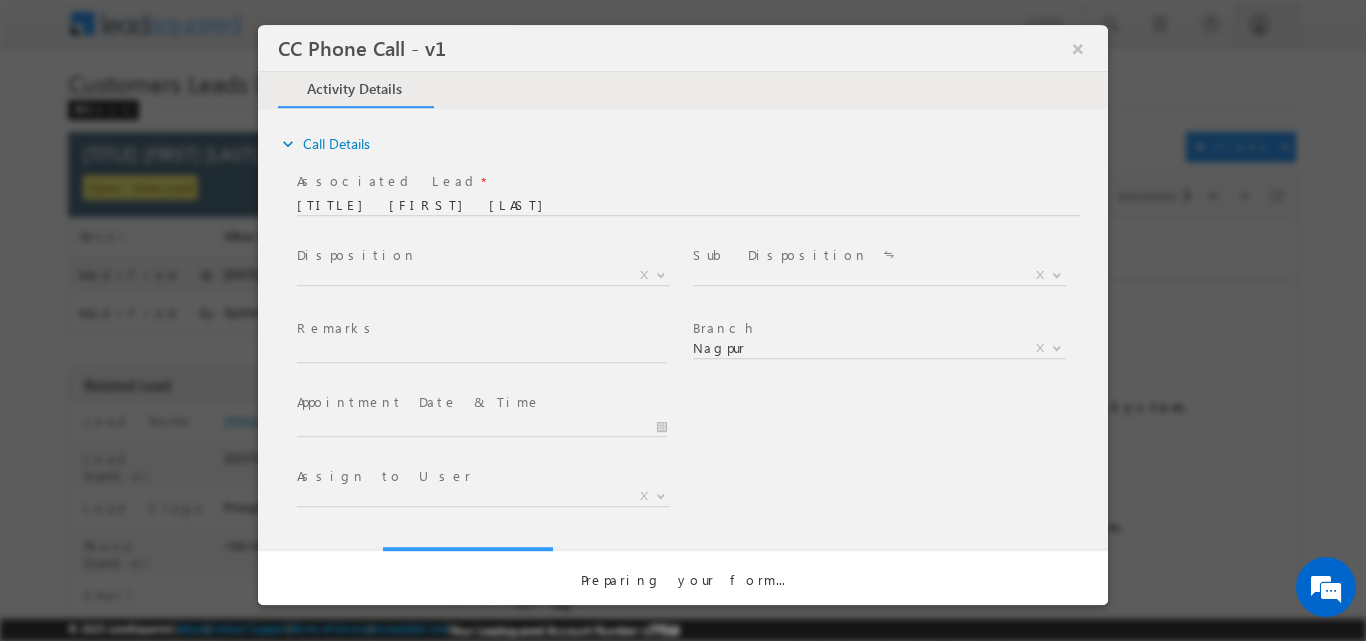 scroll, scrollTop: 0, scrollLeft: 0, axis: both 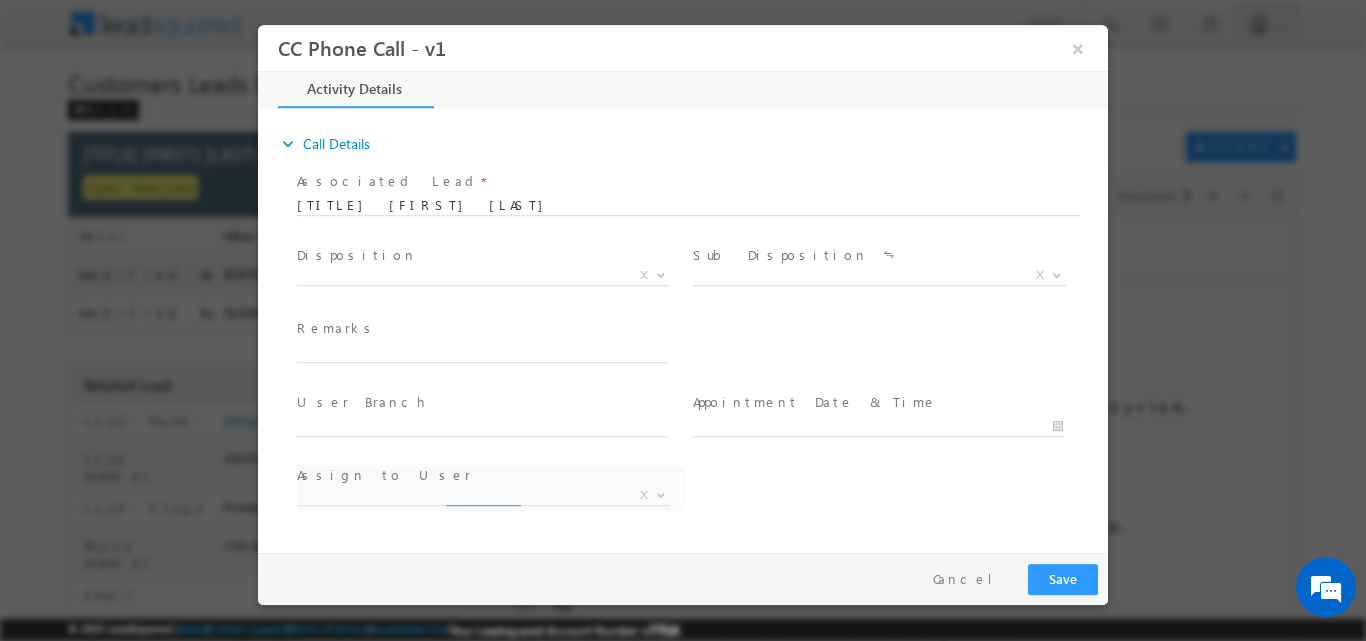 select on "ankush.deulkar@sgrlimited.in" 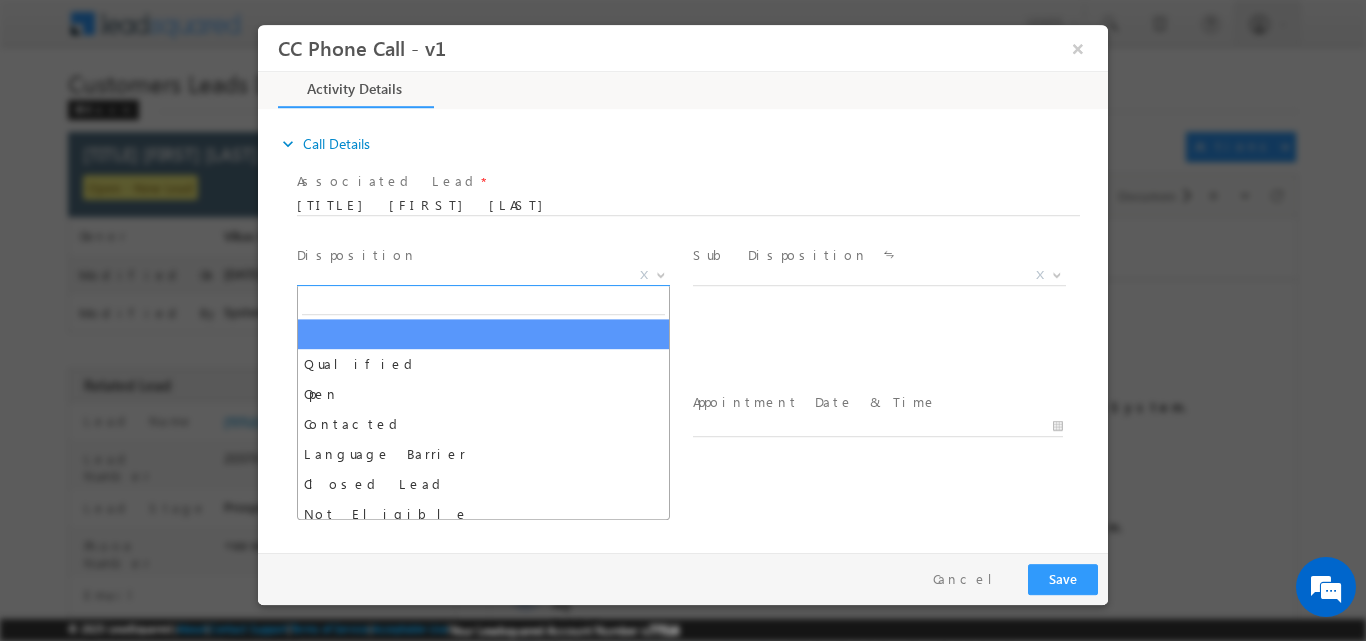 click on "X" at bounding box center (483, 275) 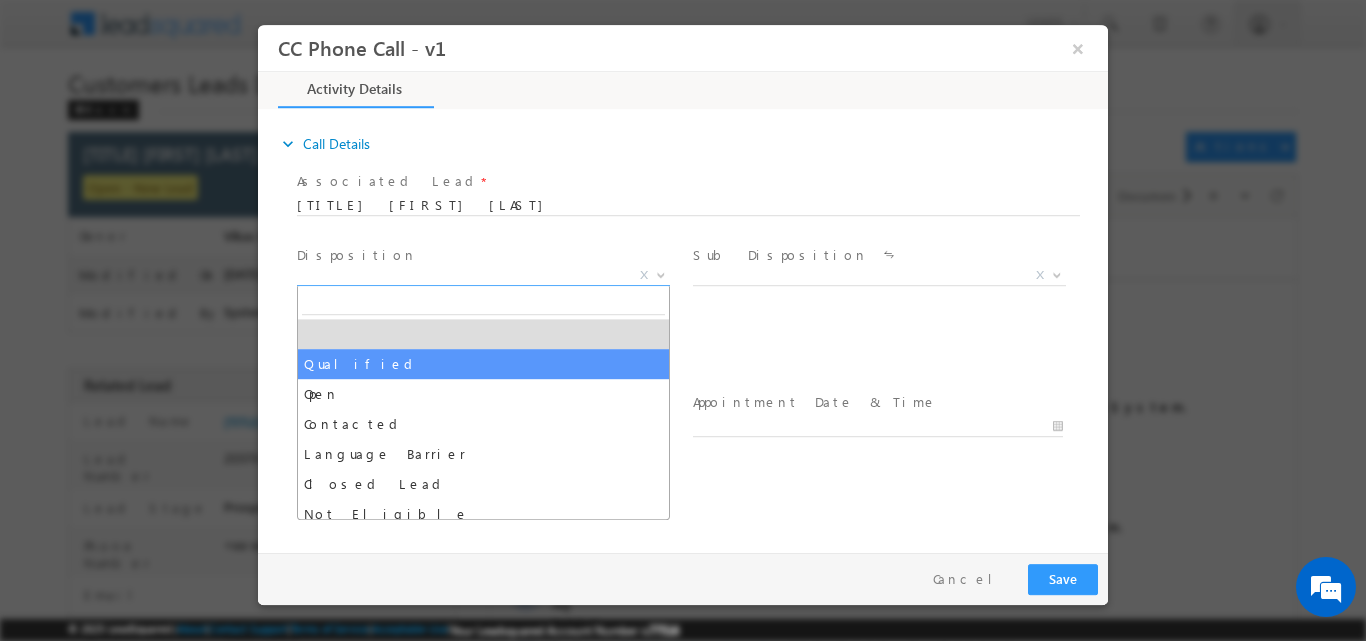 select on "Qualified" 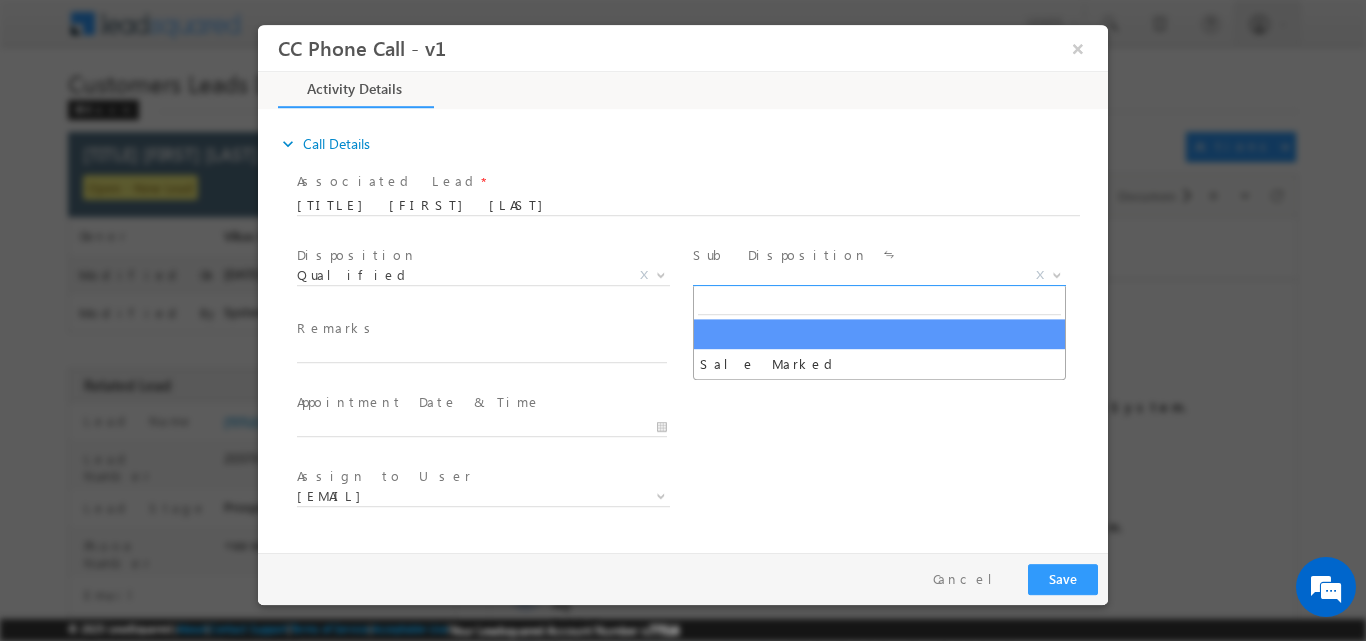 click on "X" at bounding box center (879, 275) 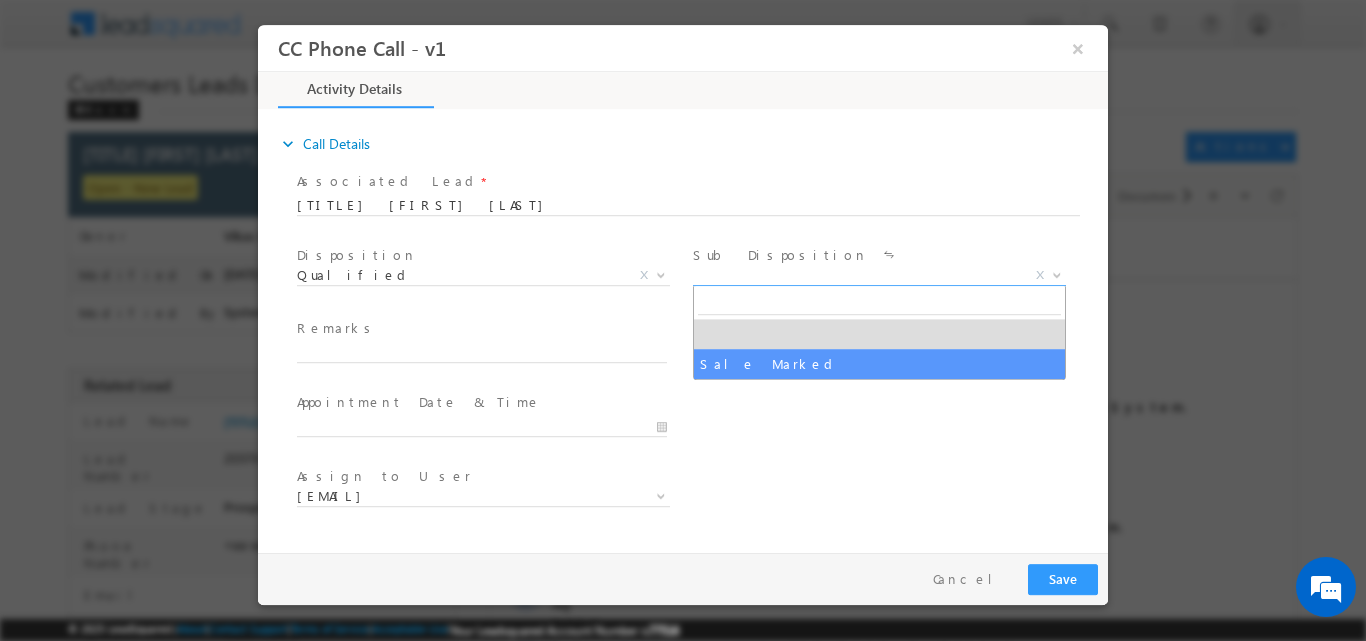 select on "Sale Marked" 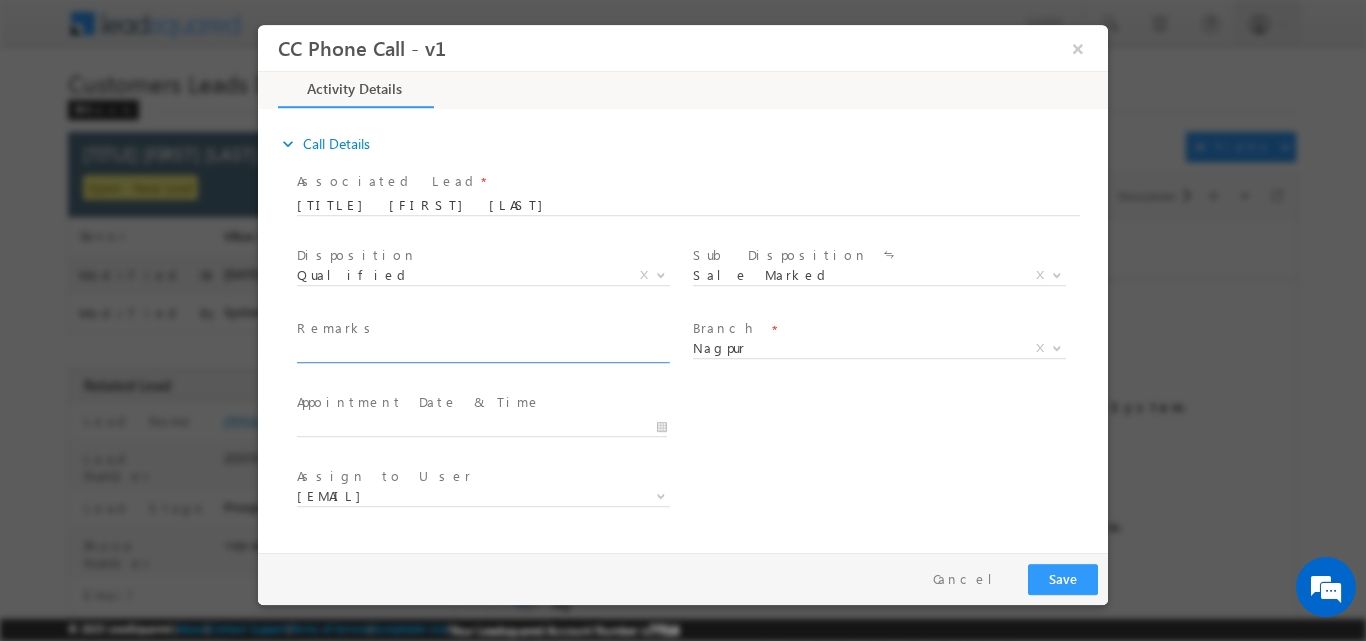 click at bounding box center (482, 352) 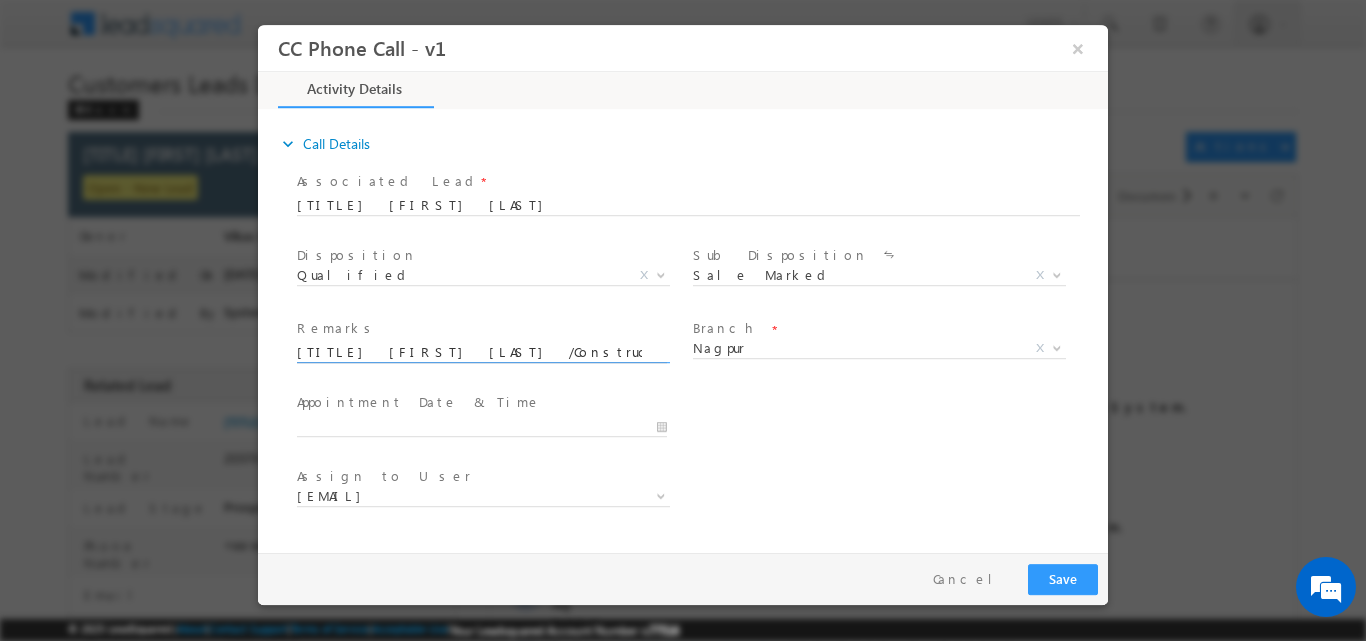 scroll, scrollTop: 0, scrollLeft: 648, axis: horizontal 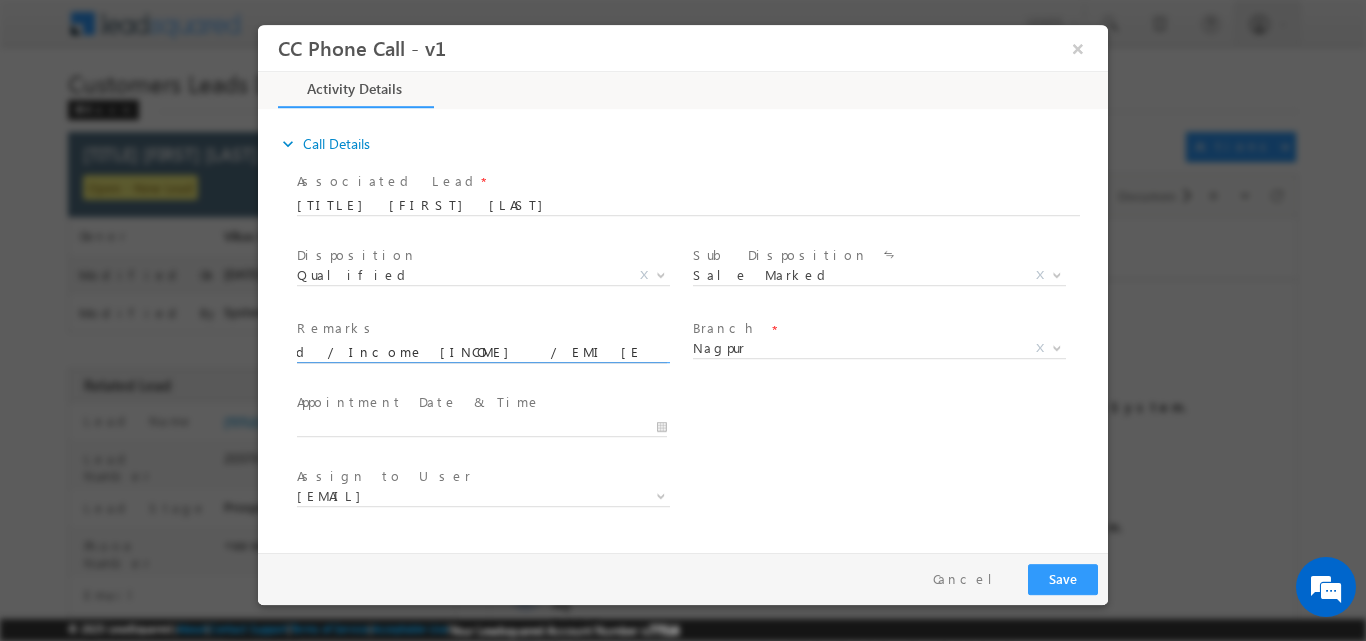 click on "Shri Raja Shalikram Buwade /Construction  /500000 / Salaried / Income 24k +35k  / EMI 17k /Cibil Score 780 / Address  Khaparkheda, Saoner, Dahegaon, Maharashtra 441107" at bounding box center (482, 352) 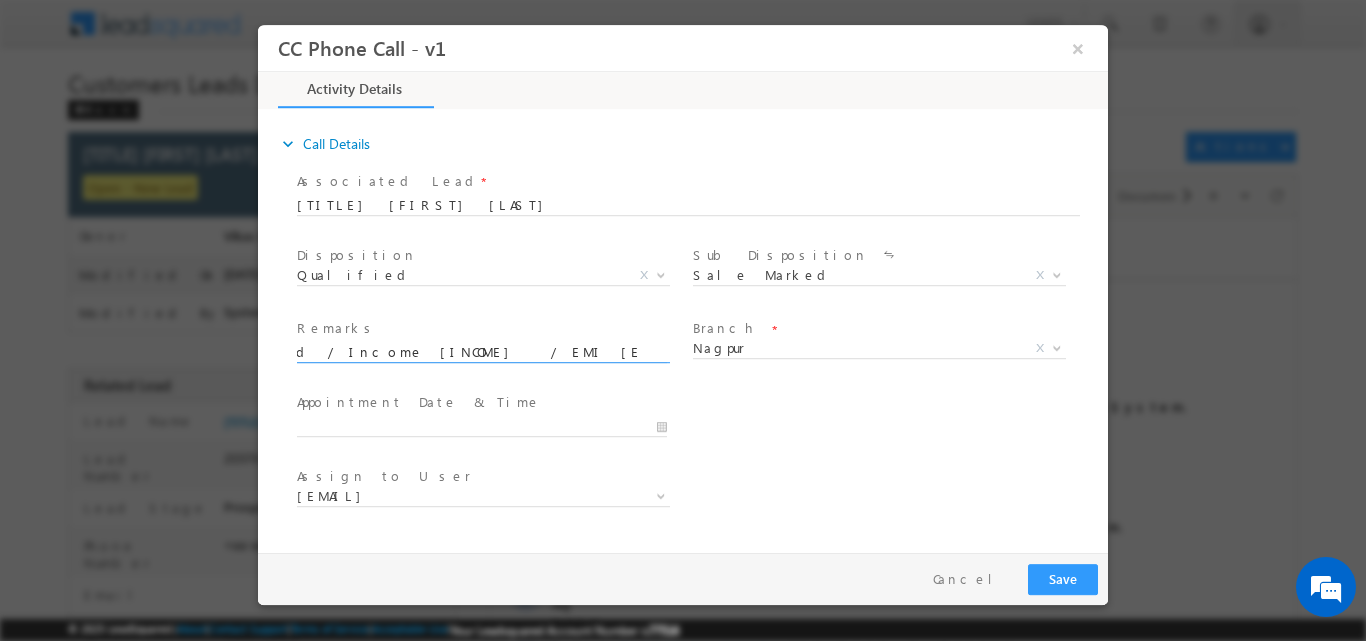type on "Shri Raja Shalikram Buwade /Construction  /500000 / Salaried / Income 24k +35k  / EMI 17k /Cibil Score 780 / Address  Khaparkheda, Saoner, Dahegaon, Maharashtra 441107" 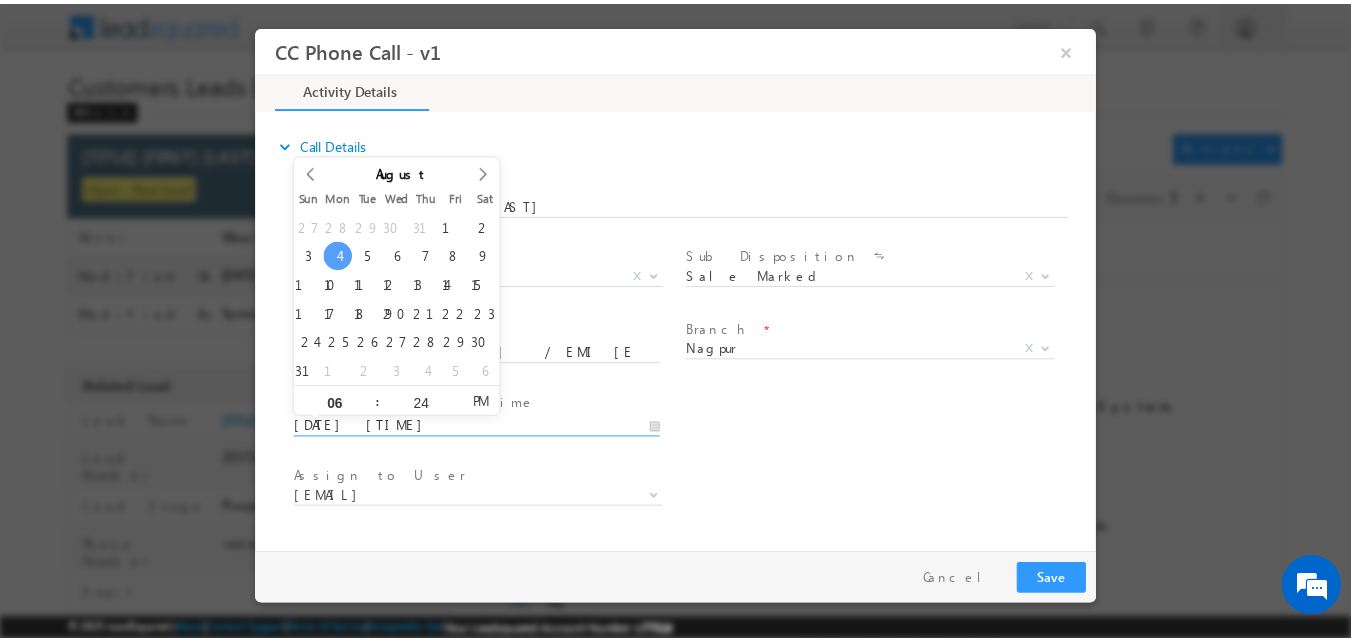 scroll, scrollTop: 0, scrollLeft: 0, axis: both 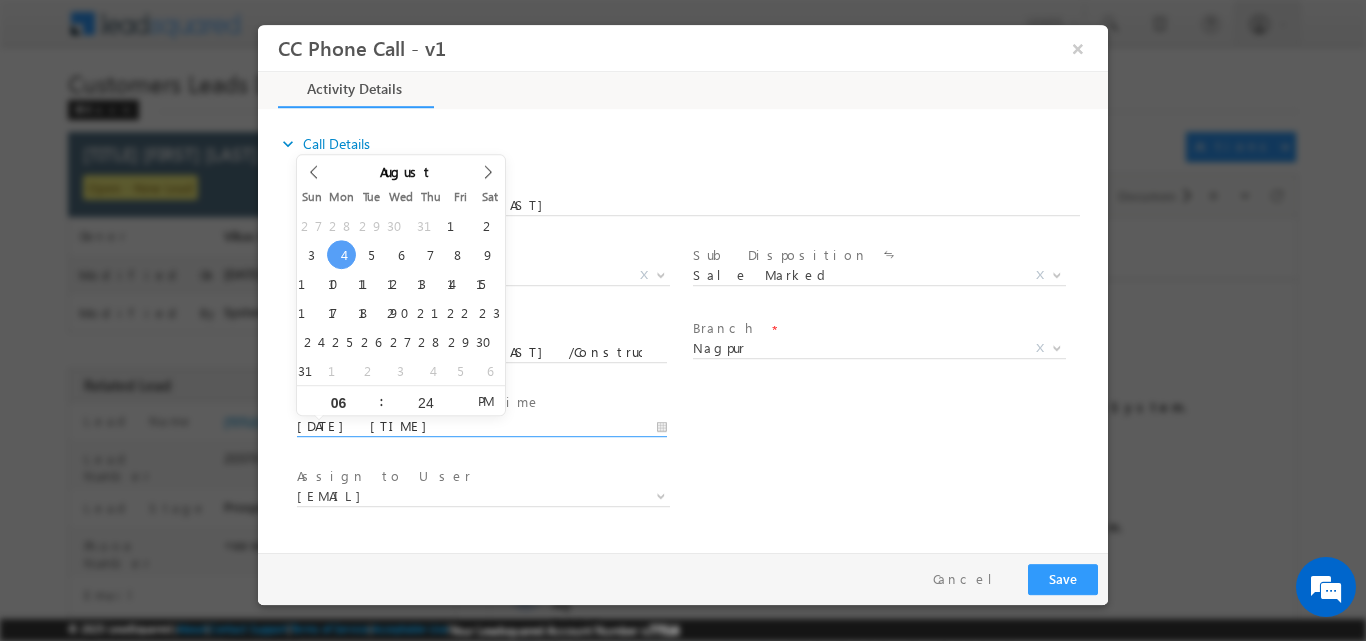 click on "08/04/2025 6:24 PM" at bounding box center [482, 426] 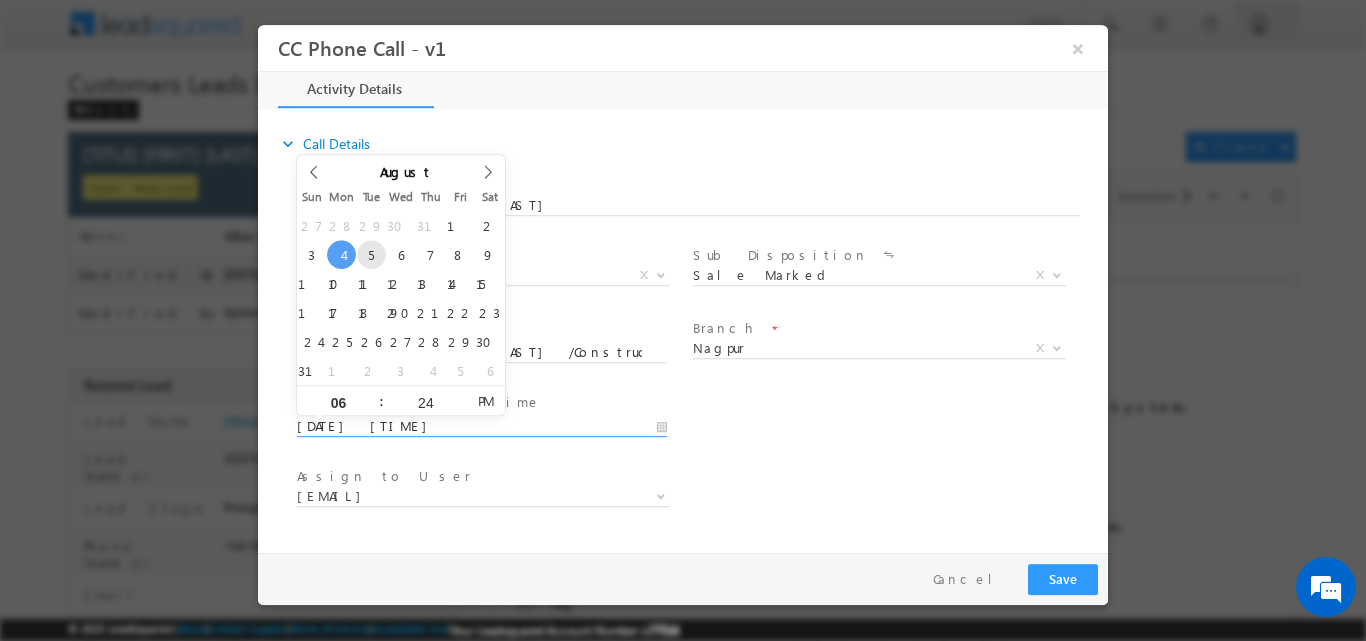 type on "08/05/2025 6:24 PM" 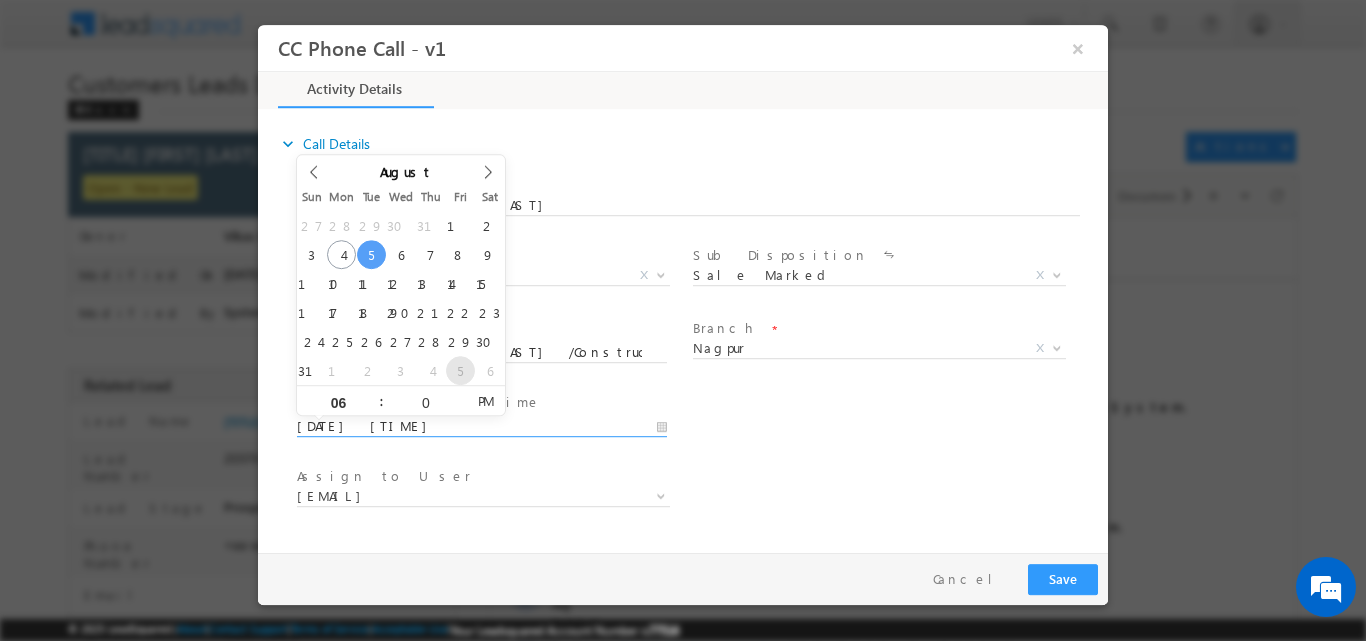 type on "00" 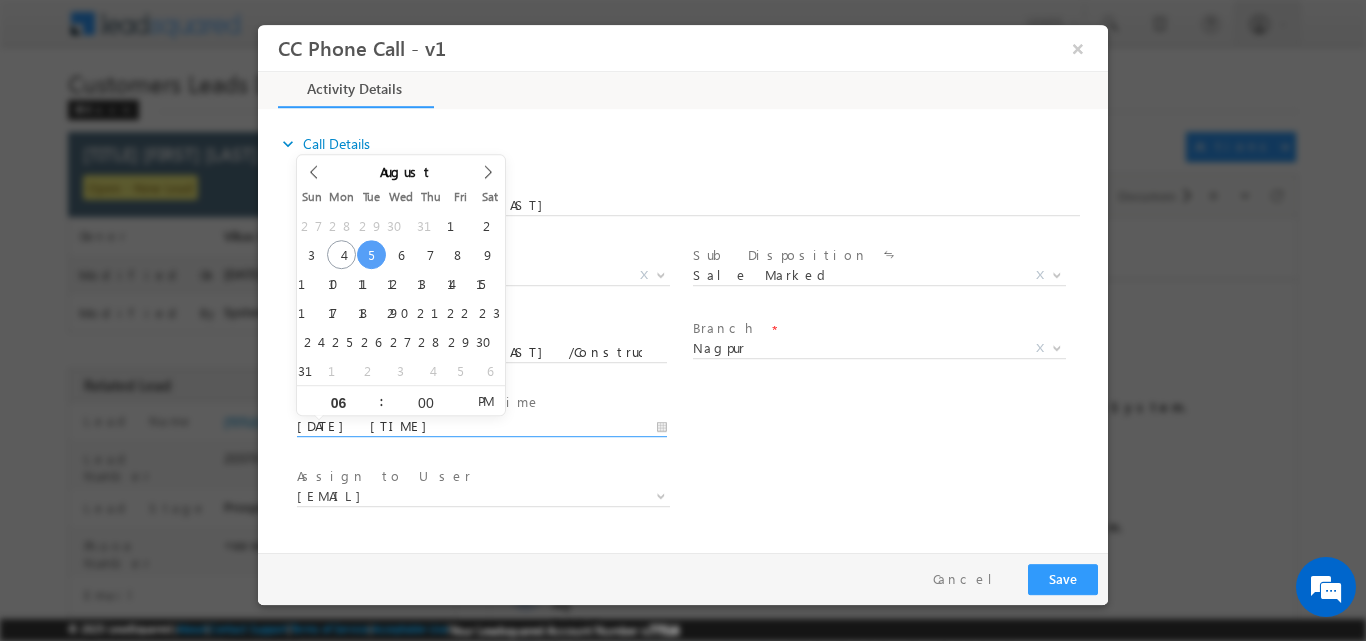 type on "08/05/2025 6:00 PM" 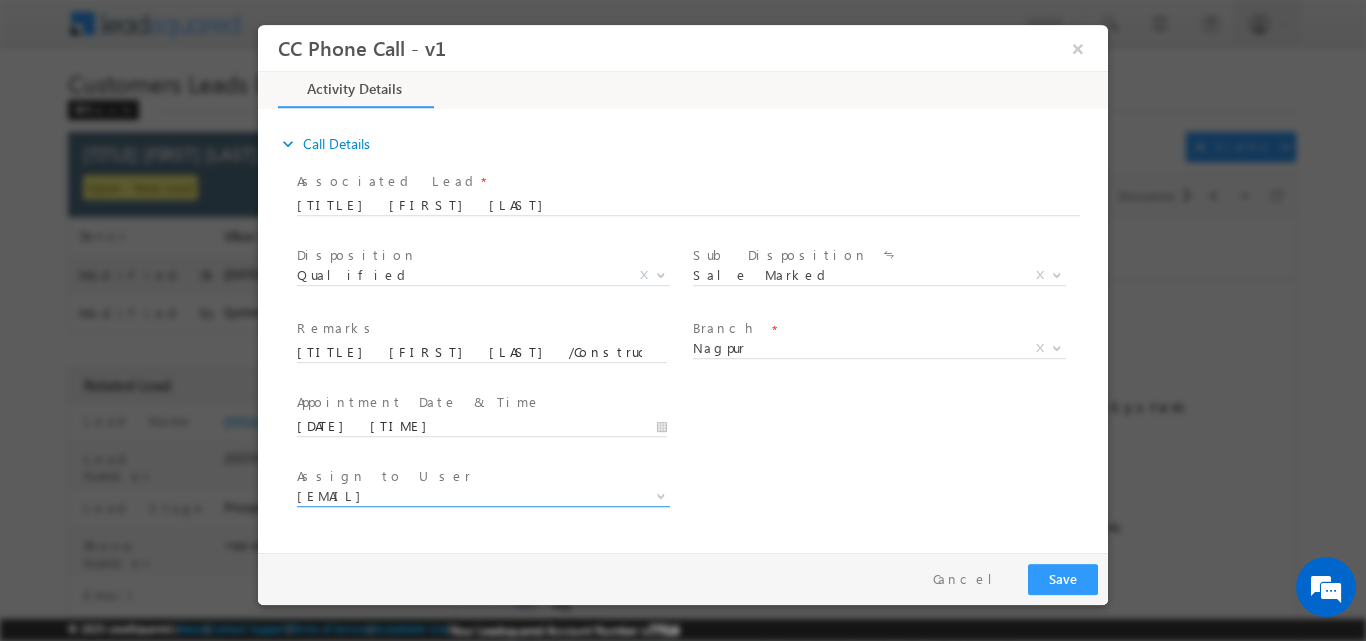 click on "ankush.deulkar@sgrlimited.in" at bounding box center [459, 495] 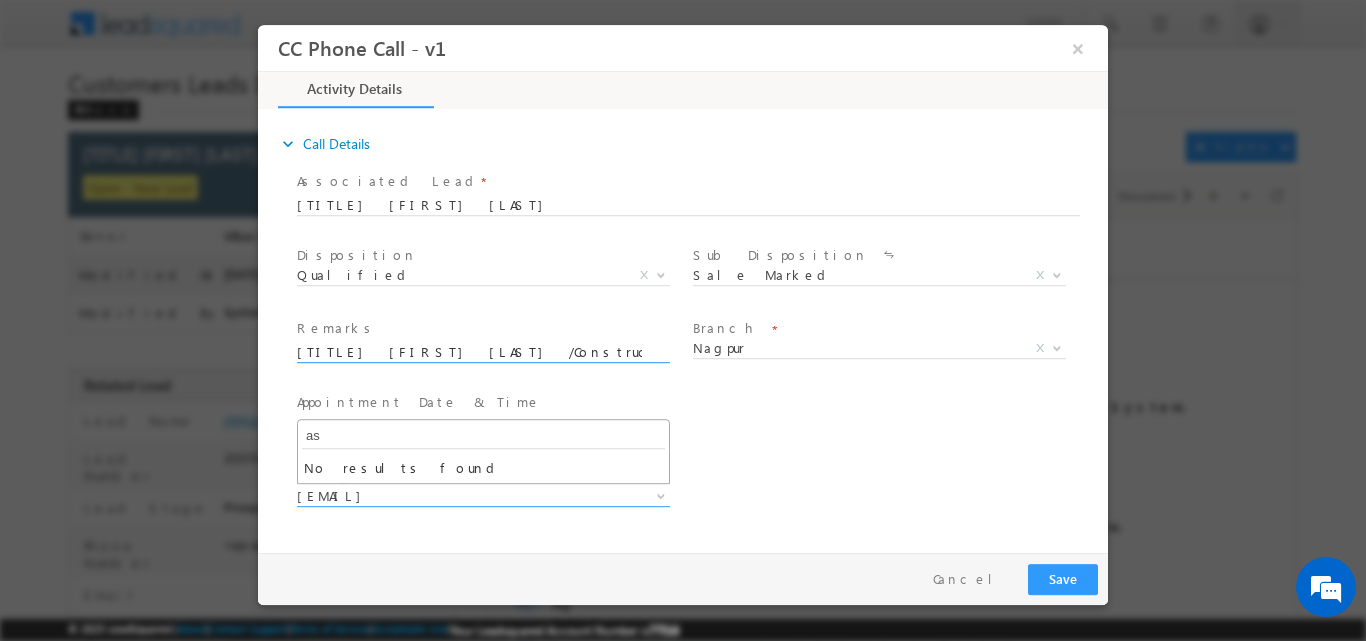 type on "a" 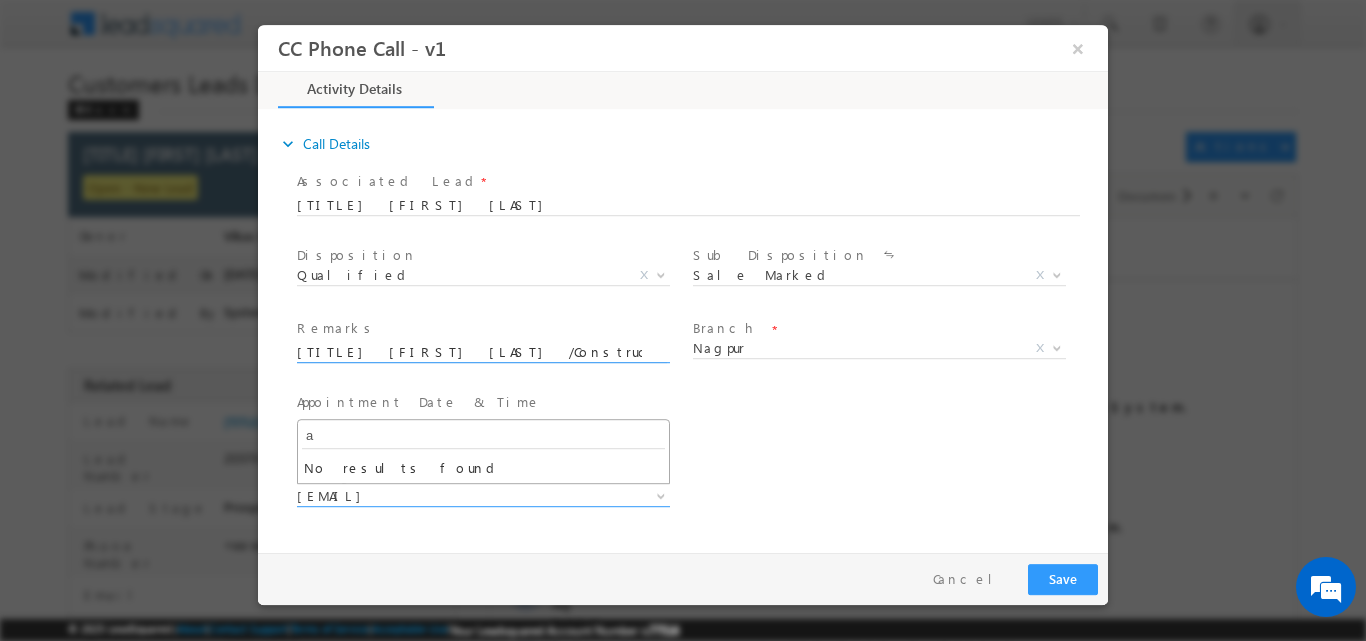 type 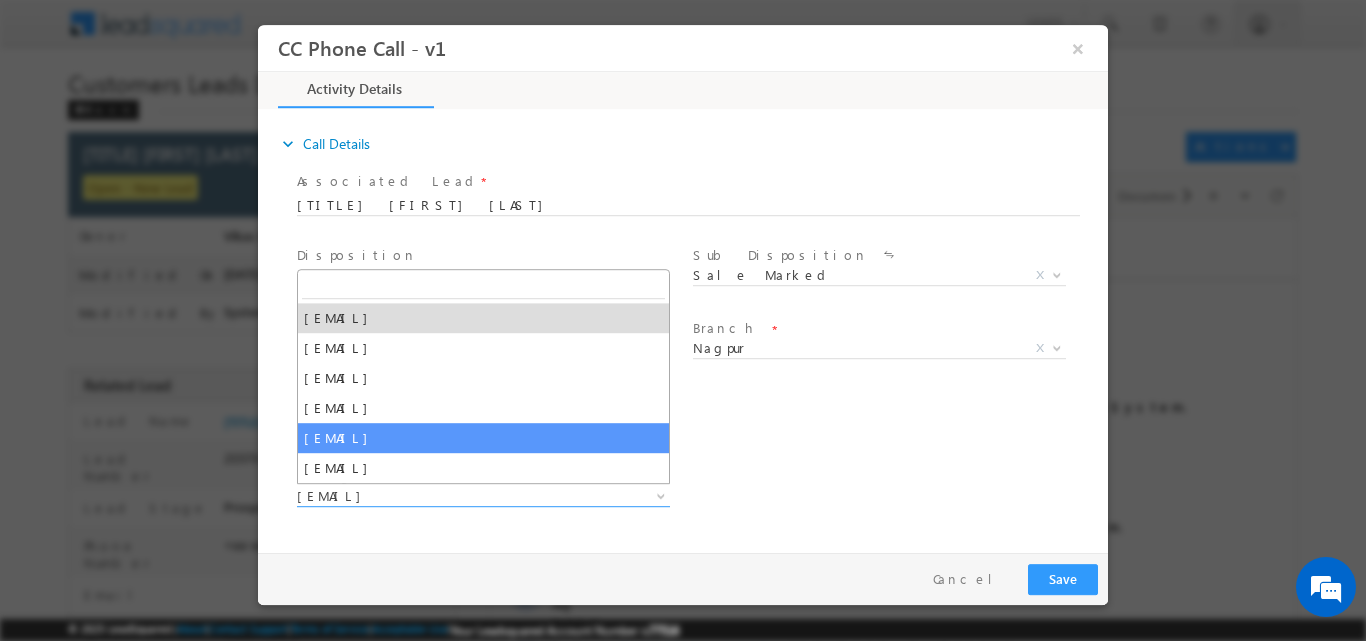 click on "Assign to User
*
ankush.deulkar@sgrlimited.in manthan.dubey@sgrlimited.in nilesh.moroliya@sgrlimited.in nutan.chandankar@sgrlimited.in syed.a@sgrlimited.in yogesh.c@sgrlimited.in ankush.deulkar@sgrlimited.in" at bounding box center (700, 498) 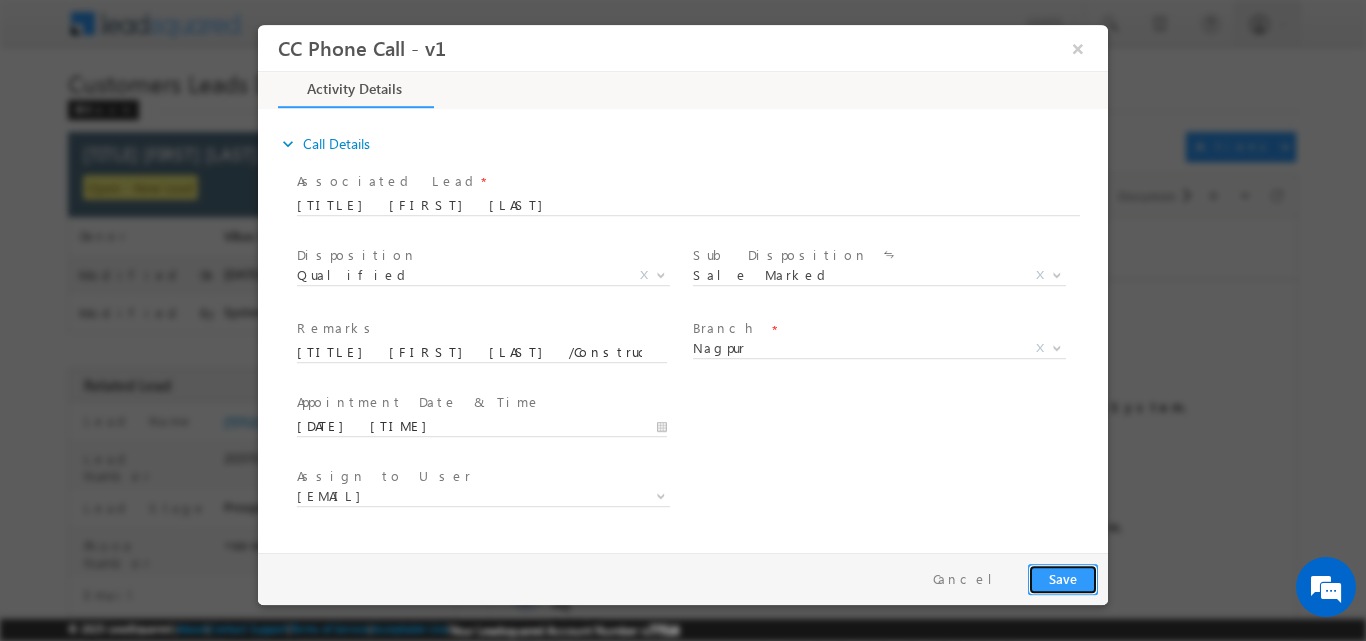 click on "Save" at bounding box center (1063, 578) 